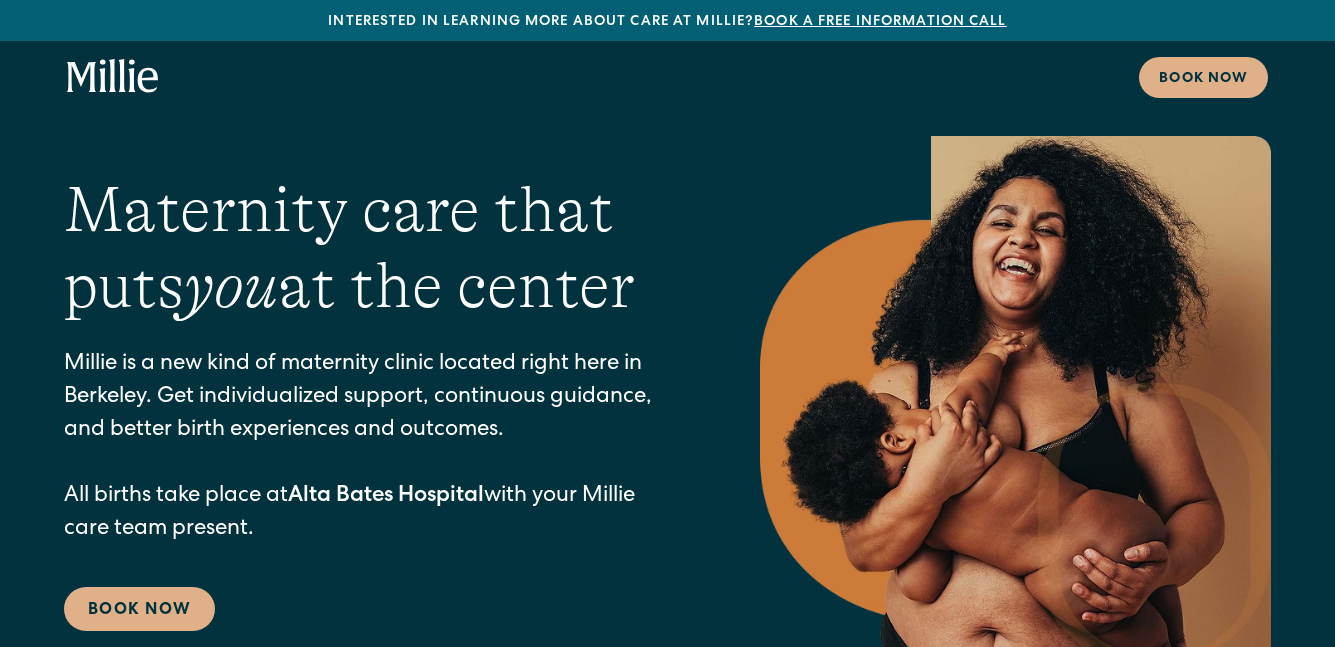 scroll, scrollTop: 0, scrollLeft: 0, axis: both 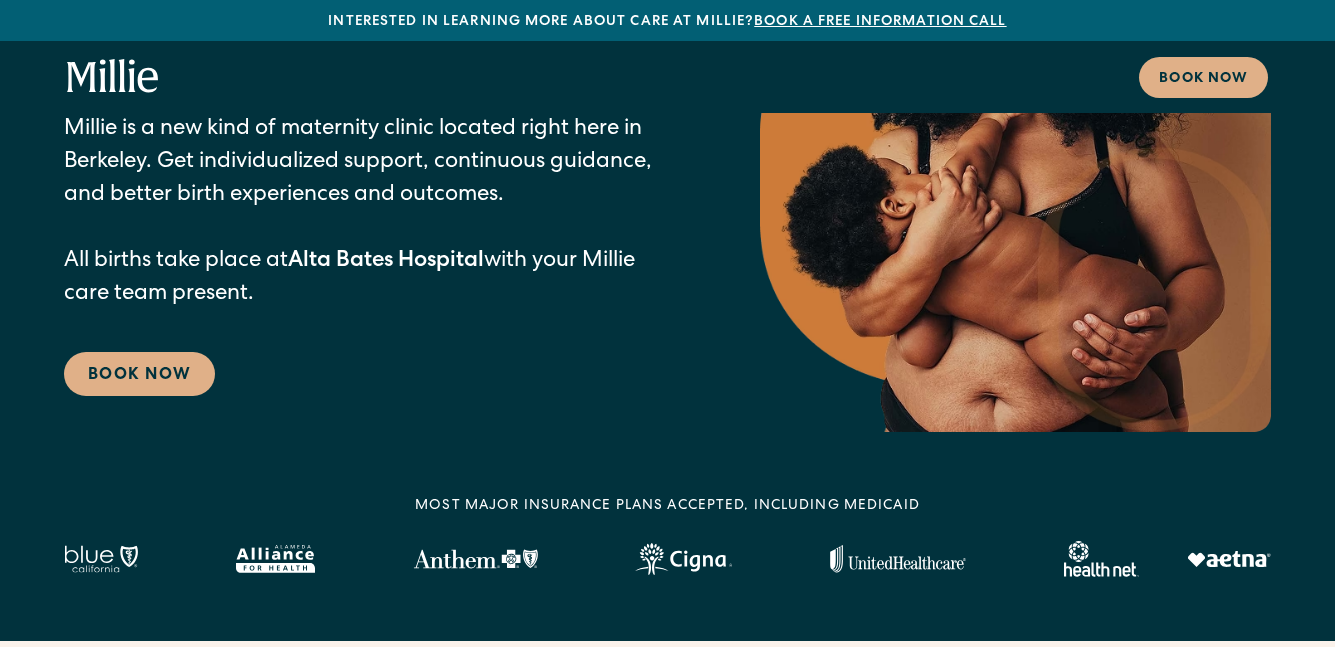 click on "Maternity care that puts  you  at the center Millie is a new kind of maternity clinic located right here in Berkeley. Get individualized support, continuous guidance, and better birth experiences and outcomes. All births take place at  Alta Bates Hospital  with your Millie care team present. Book Now" at bounding box center (372, 167) 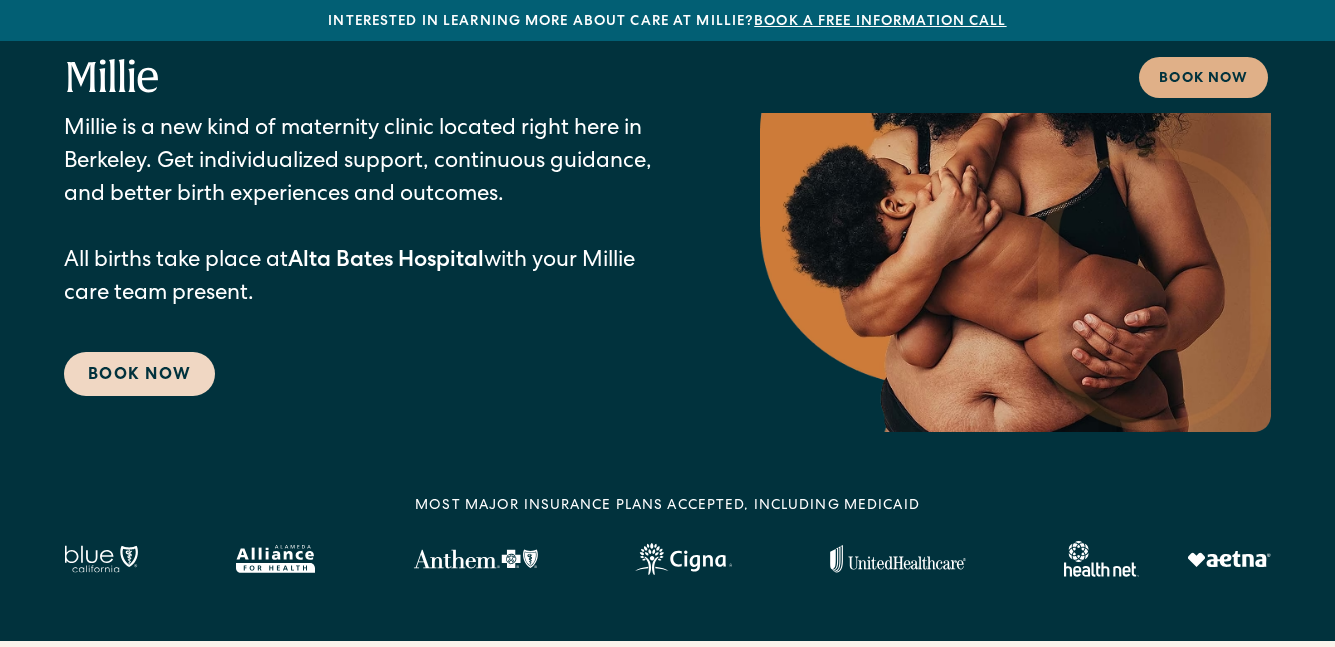 click on "Book Now" at bounding box center [139, 374] 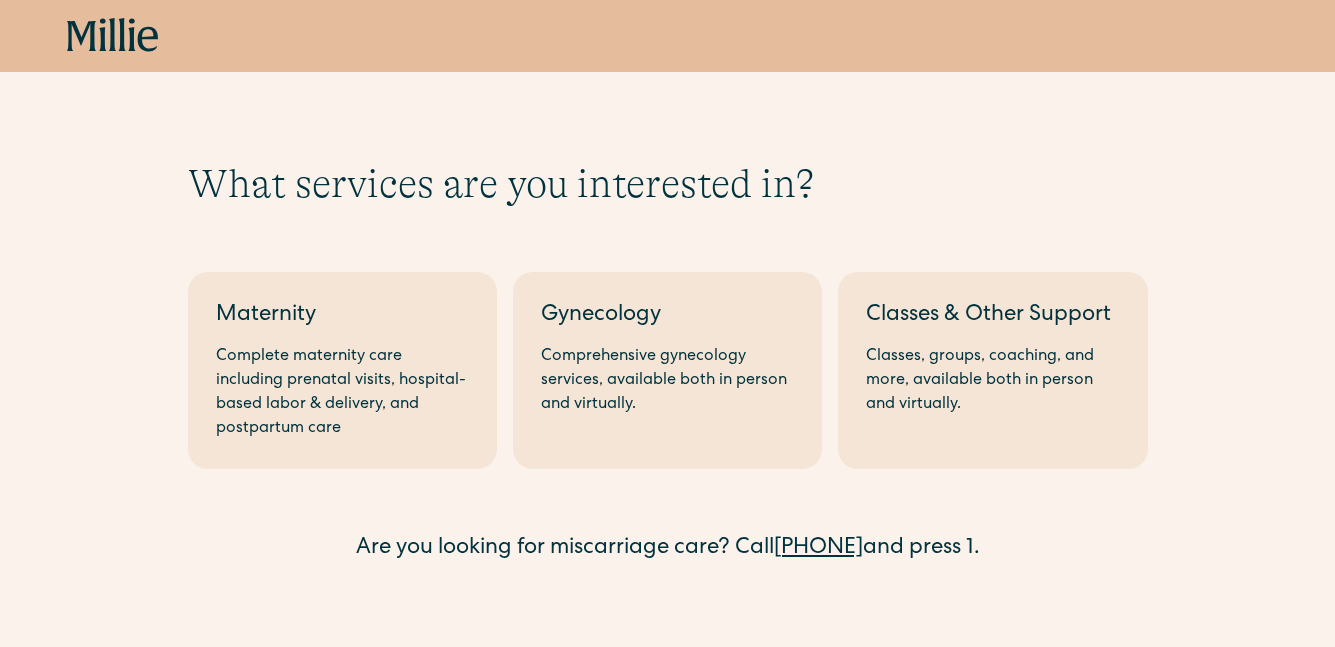 scroll, scrollTop: 0, scrollLeft: 0, axis: both 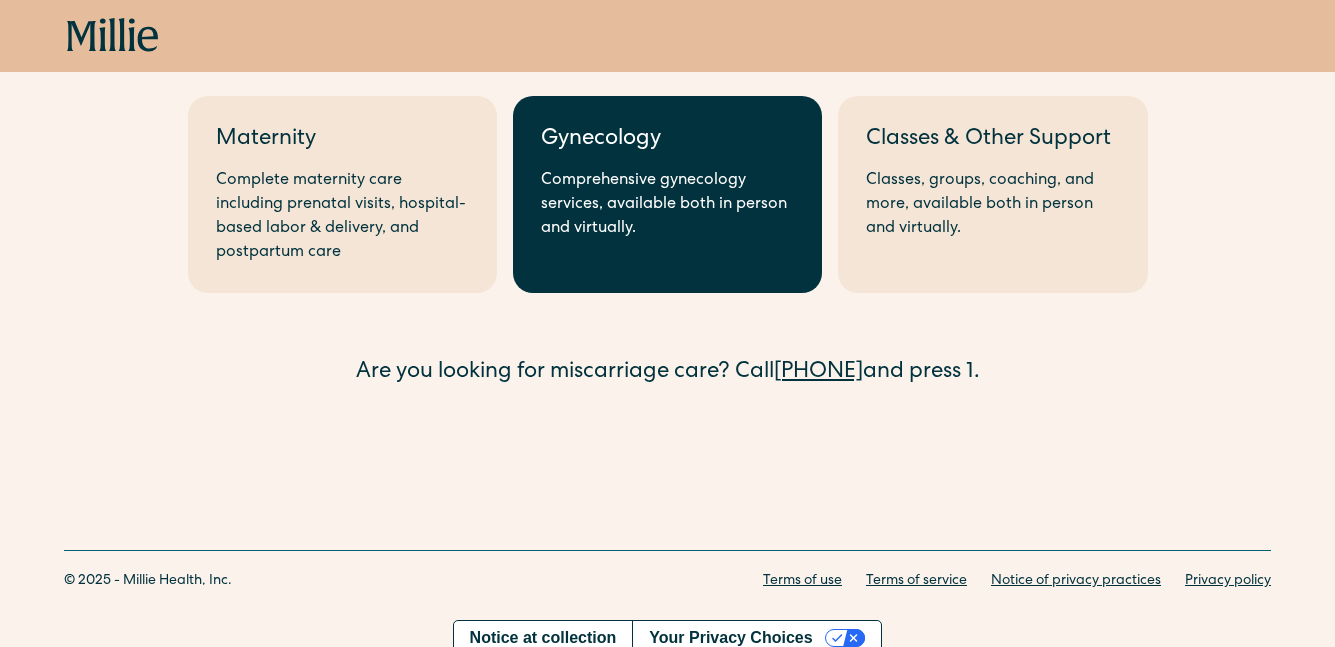click on "Comprehensive gynecology services, available both in person and virtually." at bounding box center [667, 205] 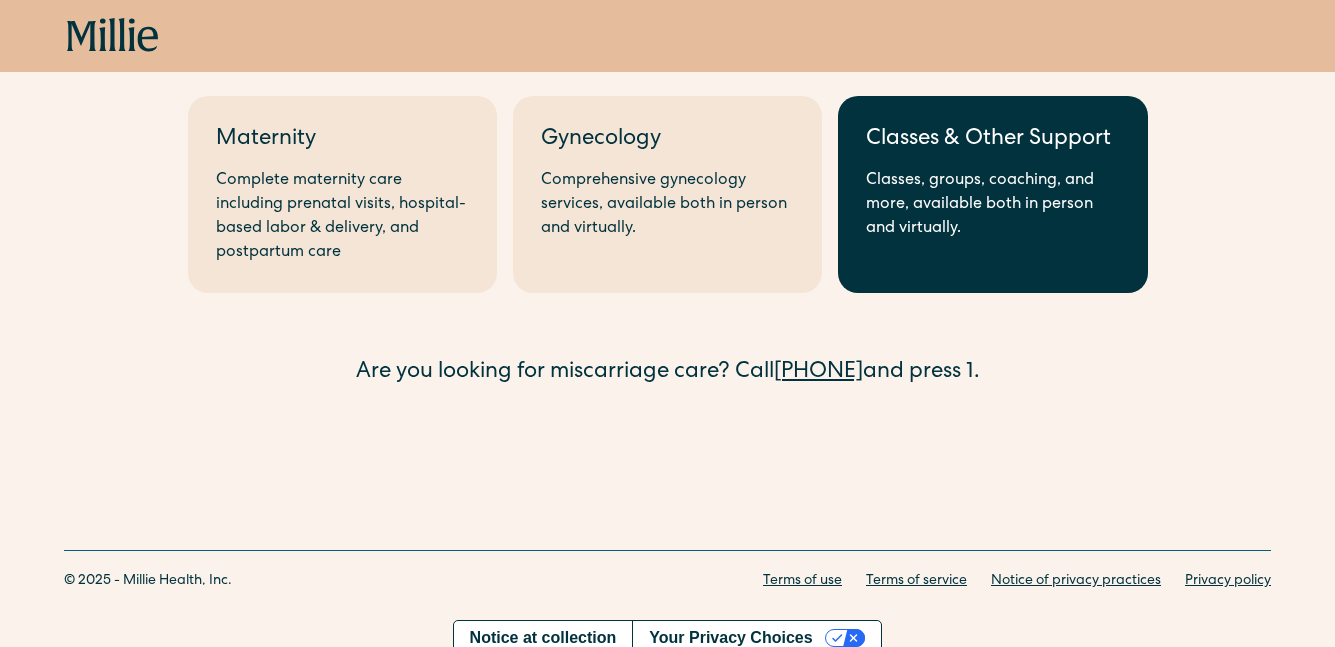 click on "Classes & Other Support Classes, groups, coaching, and more, available both in person and virtually." at bounding box center (992, 194) 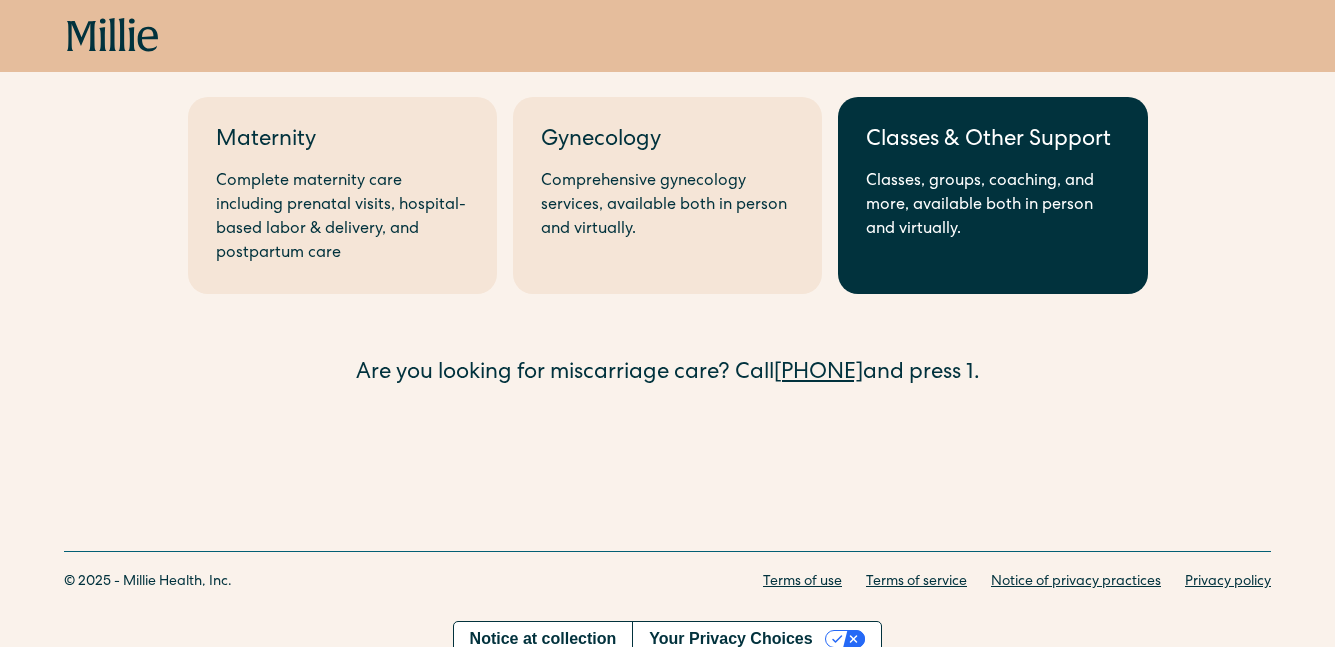 click on "Classes, groups, coaching, and more, available both in person and virtually." at bounding box center [992, 206] 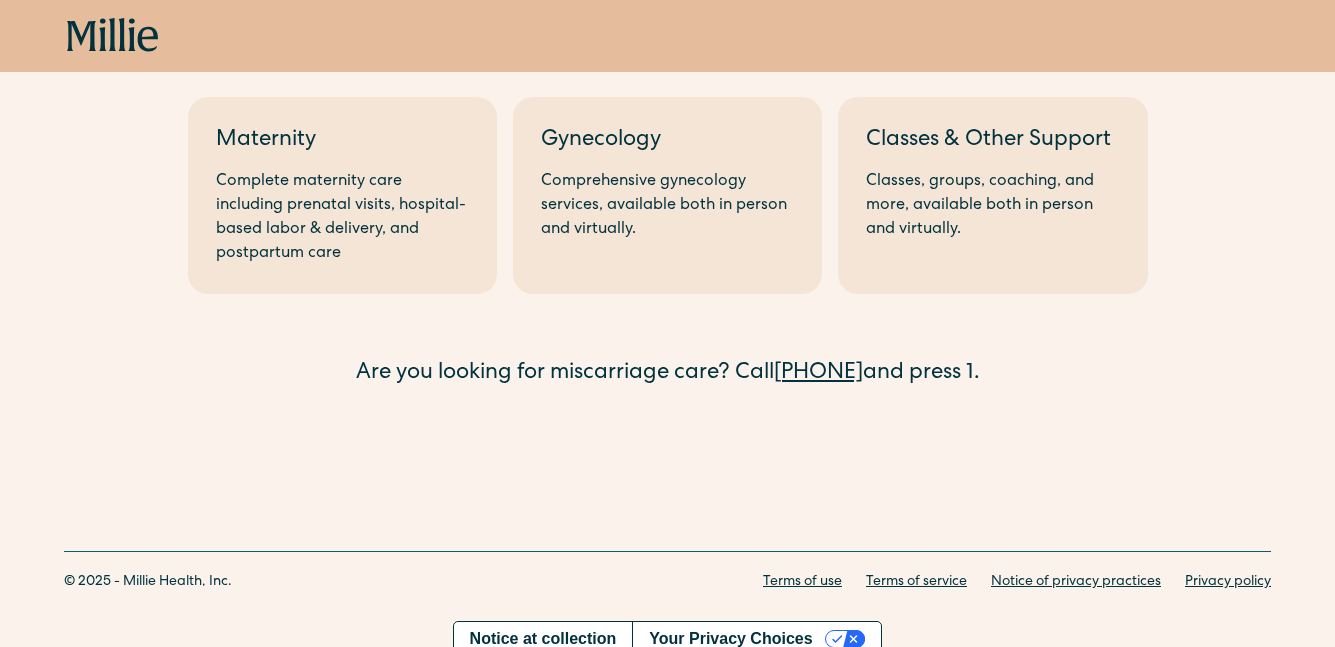 scroll, scrollTop: 0, scrollLeft: 0, axis: both 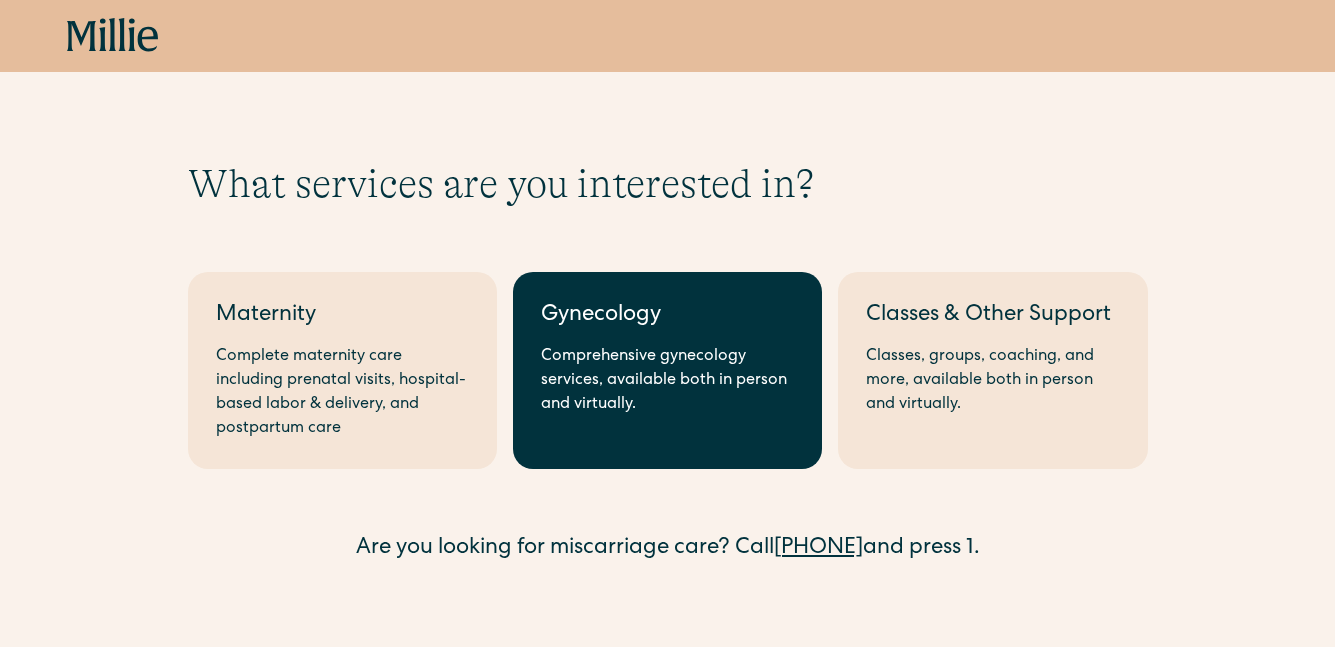 click on "Comprehensive gynecology services, available both in person and virtually." at bounding box center (667, 381) 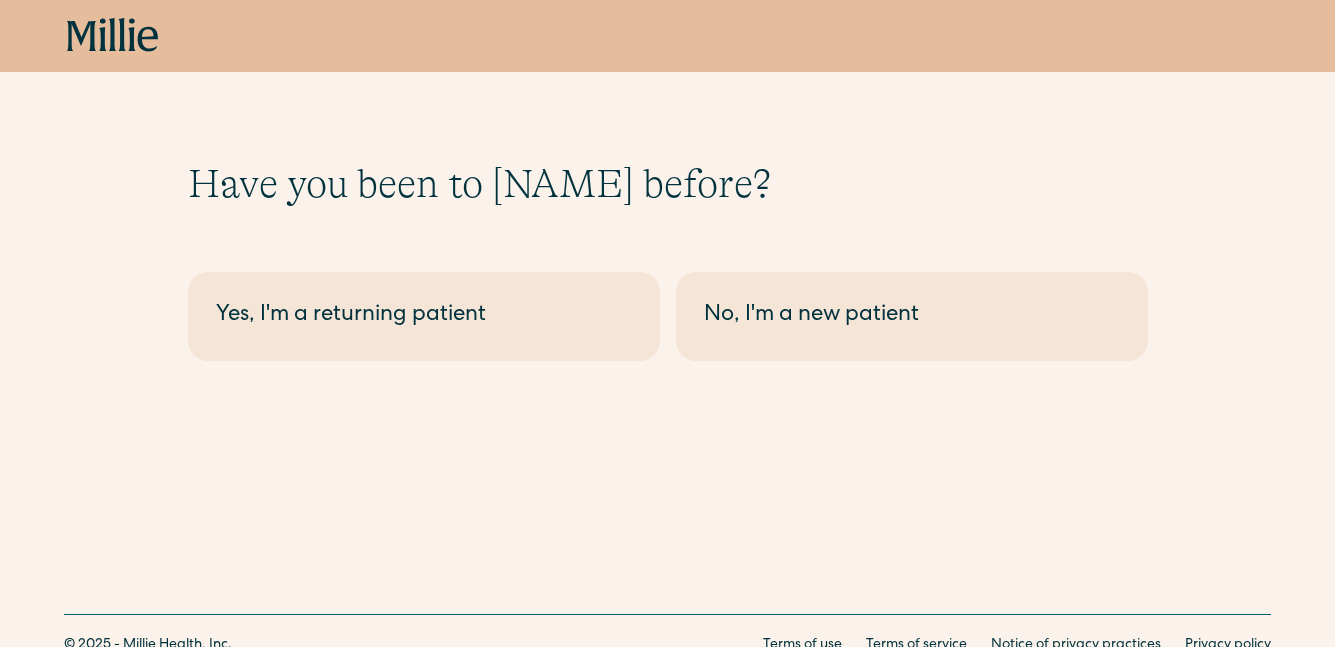 scroll, scrollTop: 0, scrollLeft: 0, axis: both 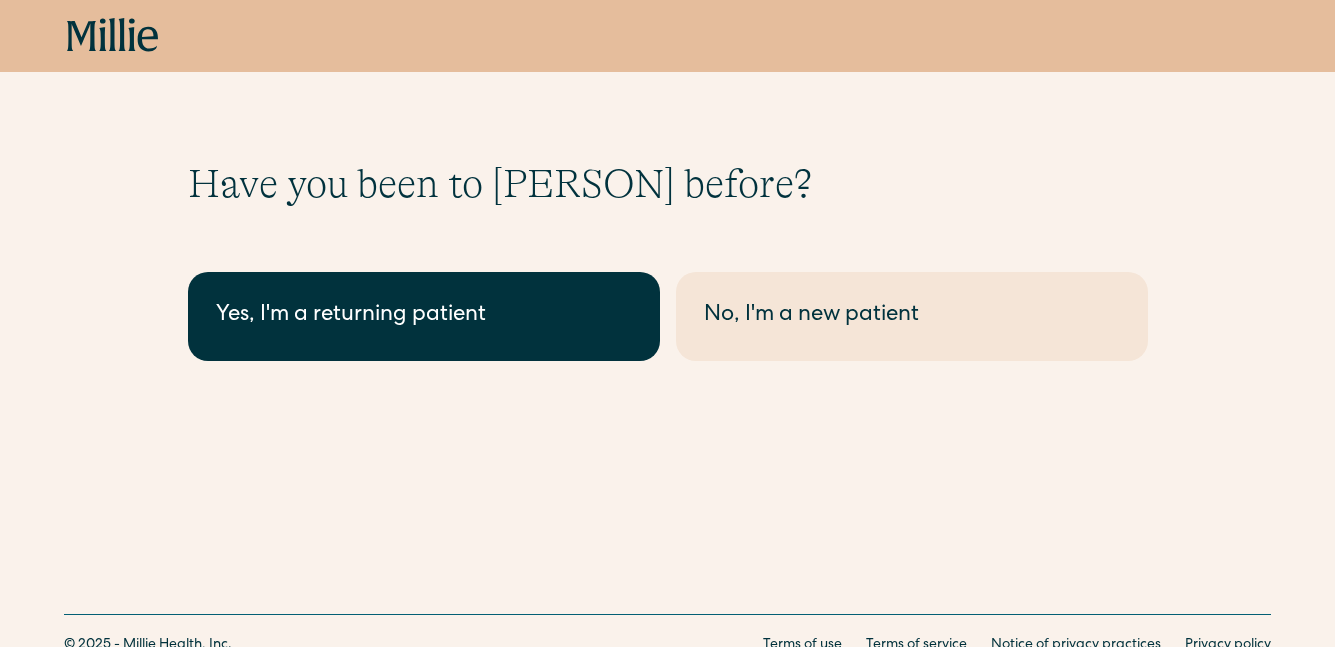 click on "Yes, I'm a returning patient" at bounding box center (424, 316) 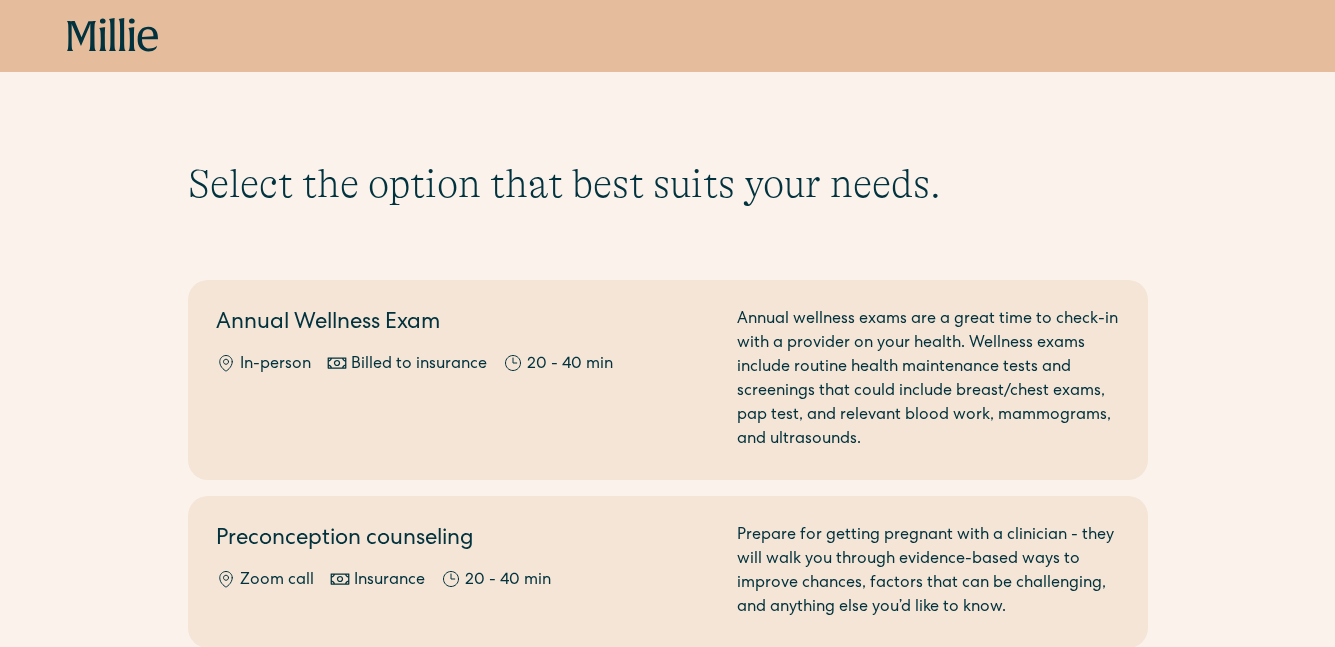 scroll, scrollTop: 0, scrollLeft: 0, axis: both 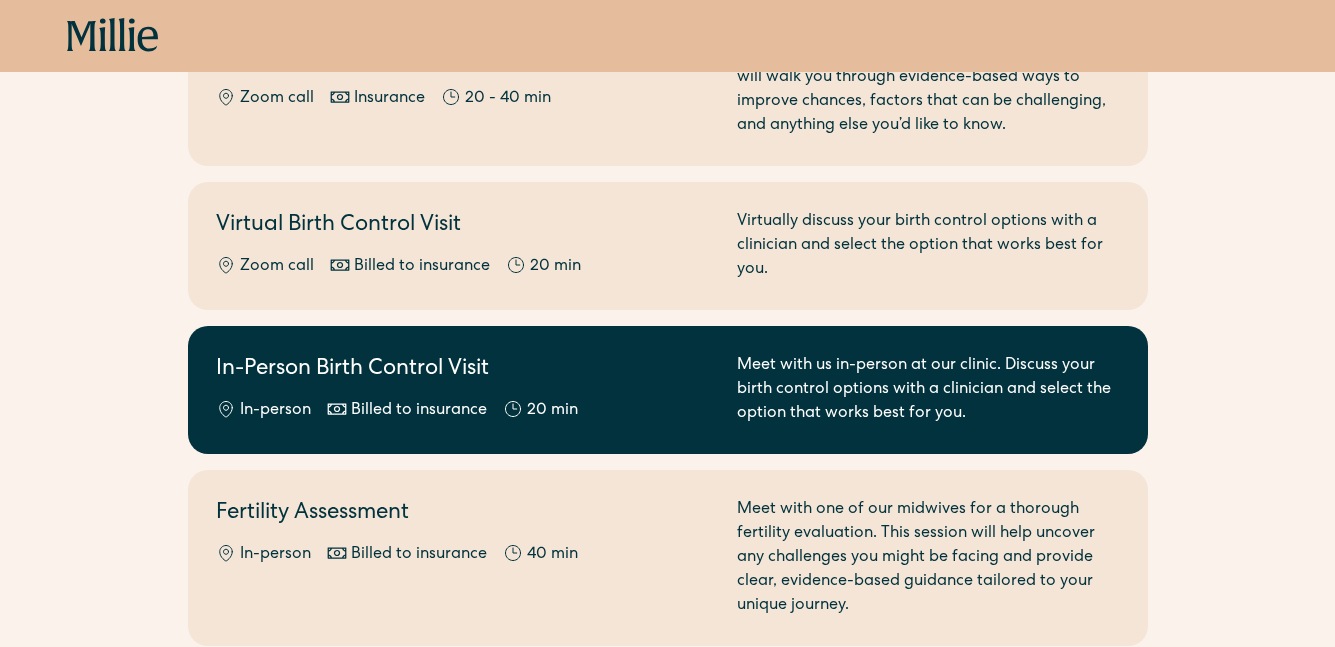 click on "In-person Billed to insurance 20 min" at bounding box center (464, 411) 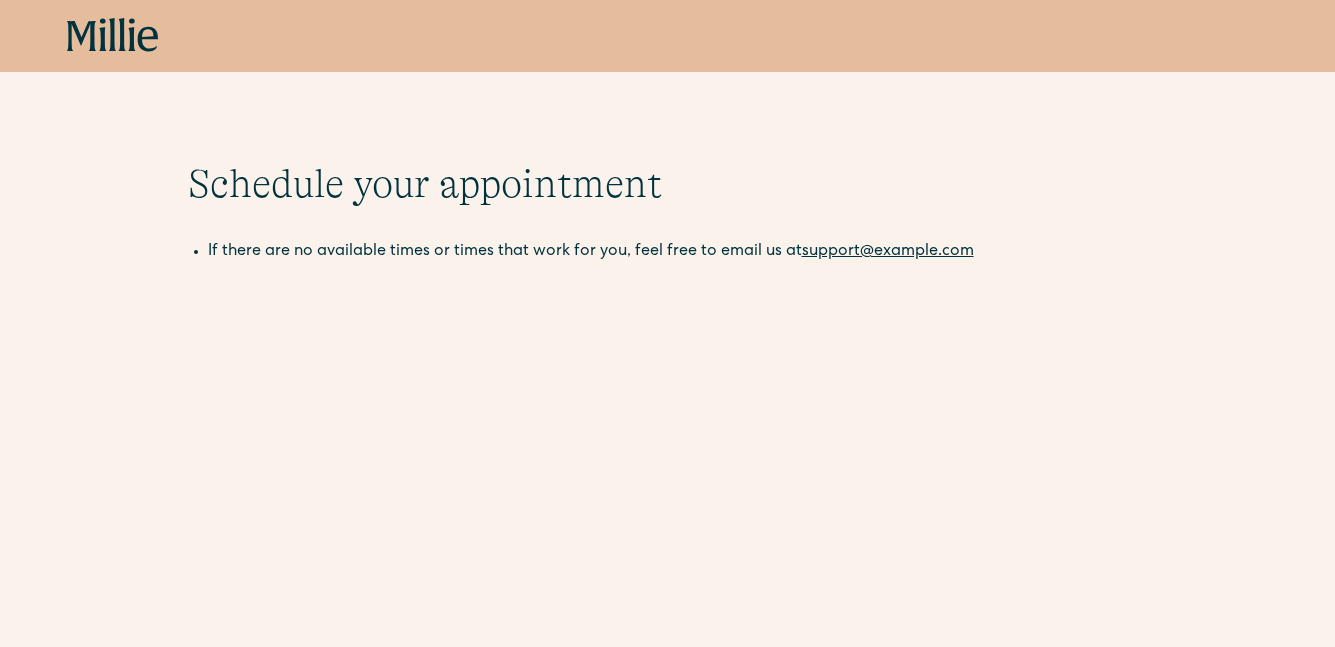 scroll, scrollTop: 0, scrollLeft: 0, axis: both 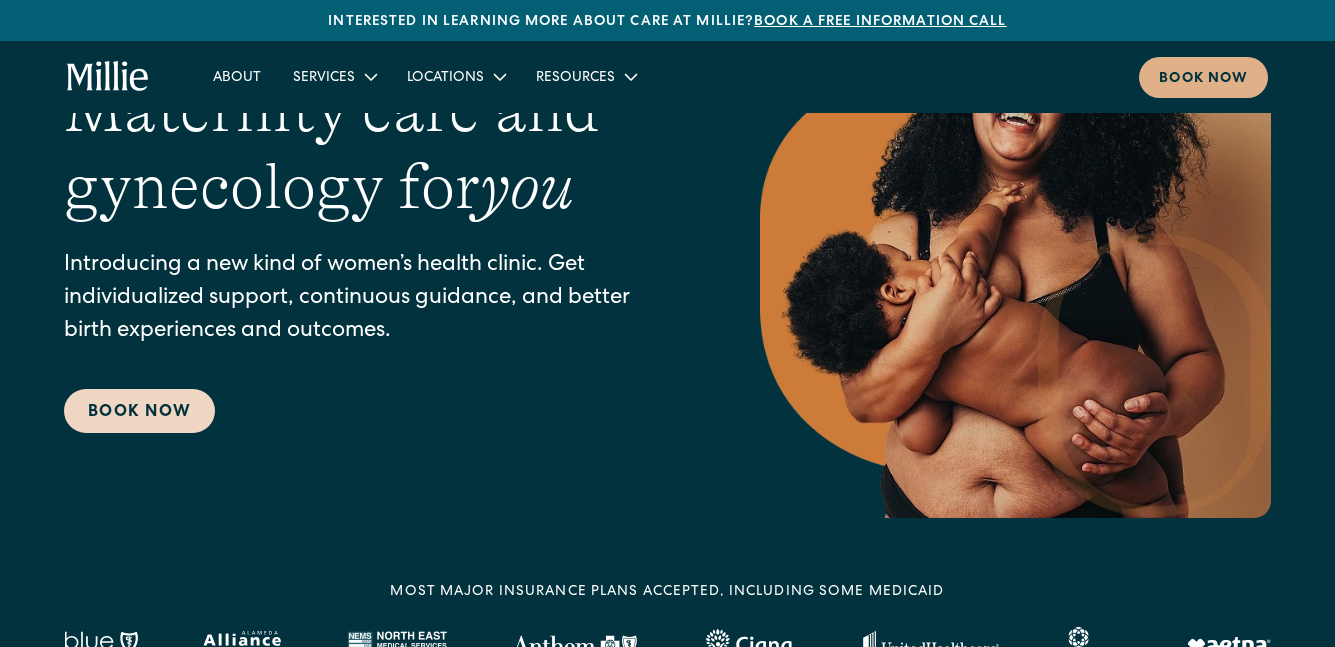 click on "Book Now" at bounding box center [139, 411] 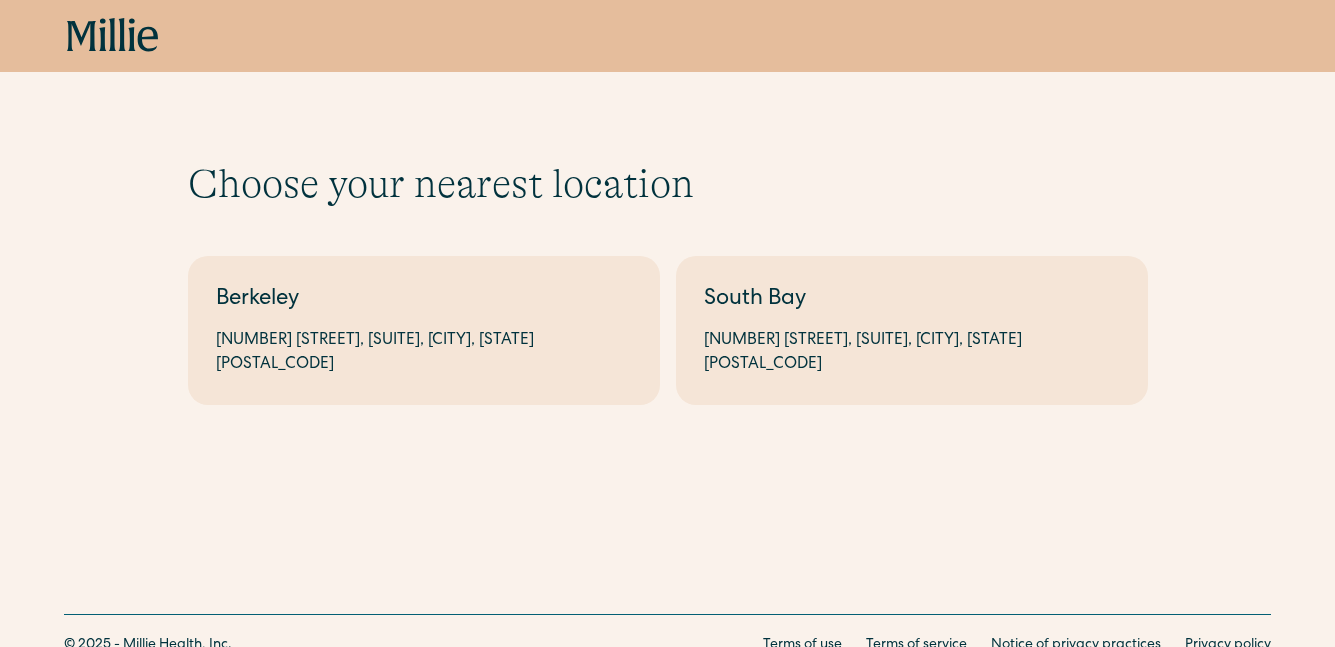 scroll, scrollTop: 0, scrollLeft: 0, axis: both 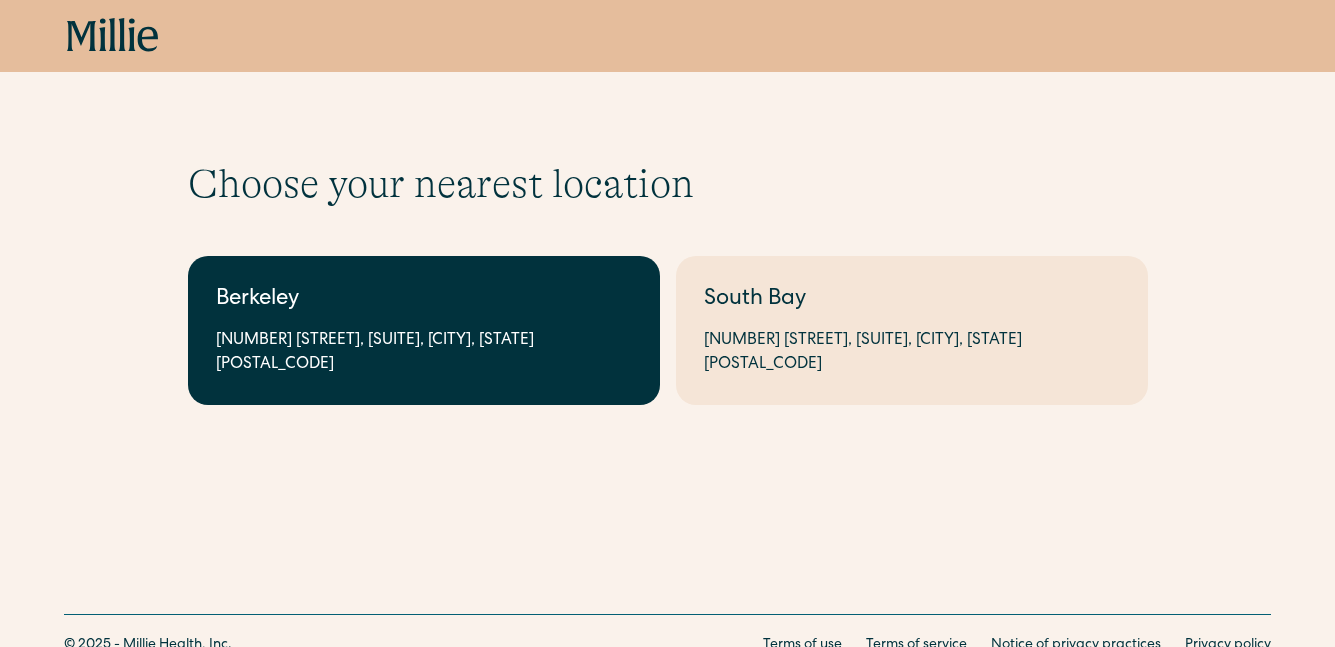 click on "2999 Regent St, Suite 524, Berkeley, CA 94705" at bounding box center [424, 353] 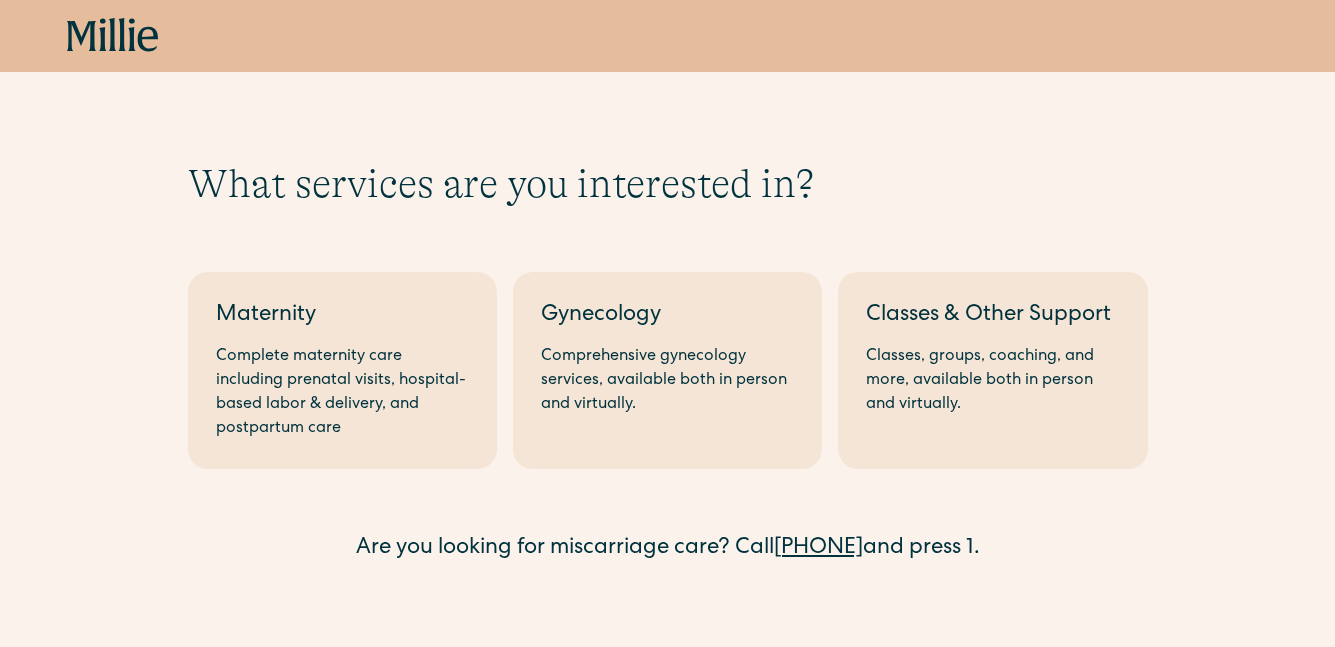 scroll, scrollTop: 0, scrollLeft: 0, axis: both 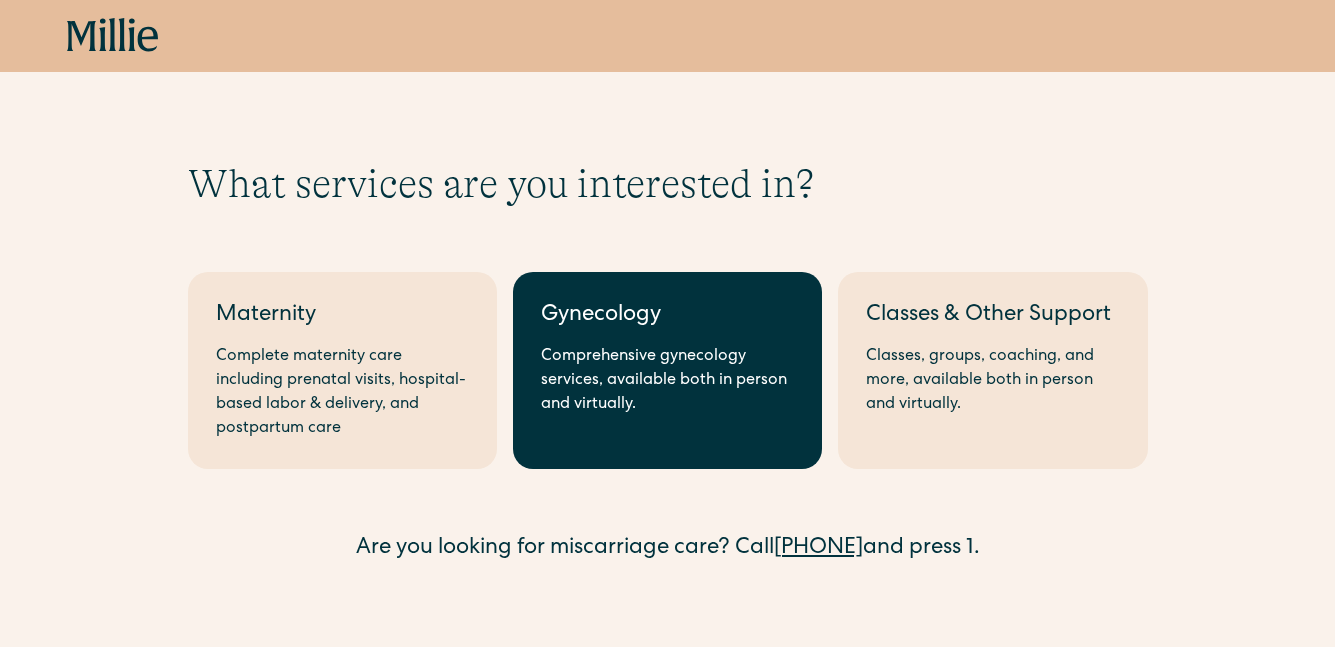 click on "Comprehensive gynecology services, available both in person and virtually." at bounding box center (667, 381) 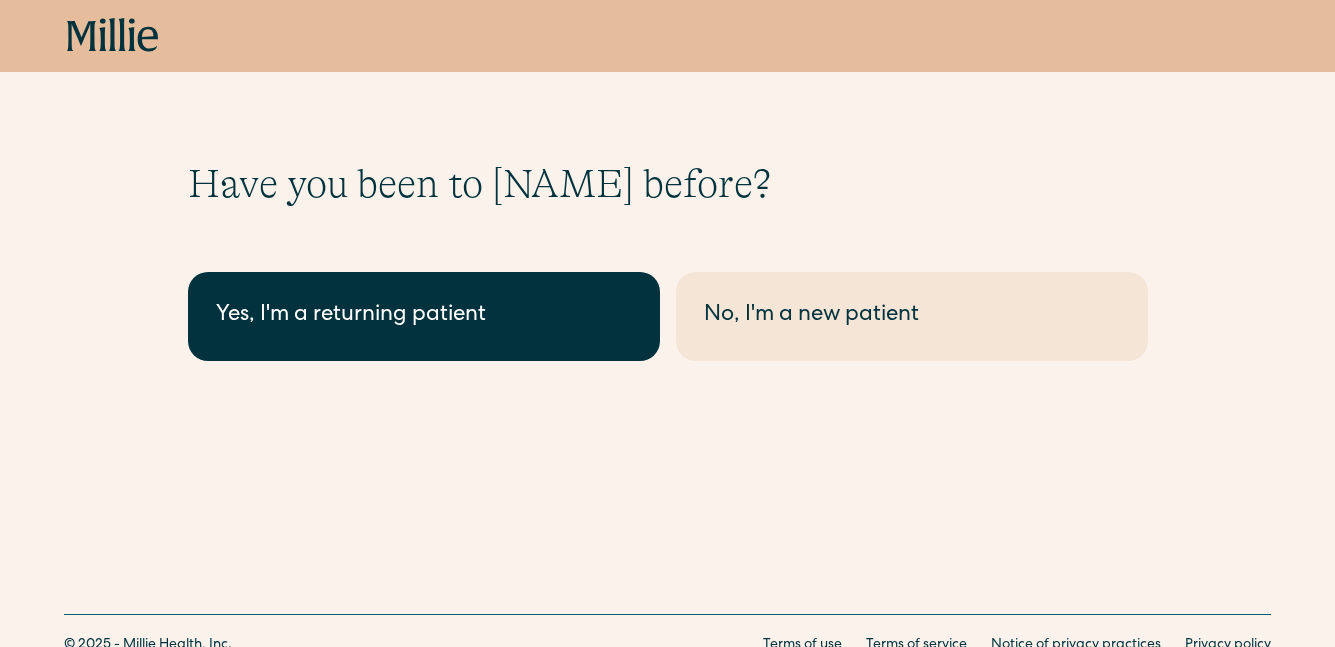 scroll, scrollTop: 0, scrollLeft: 0, axis: both 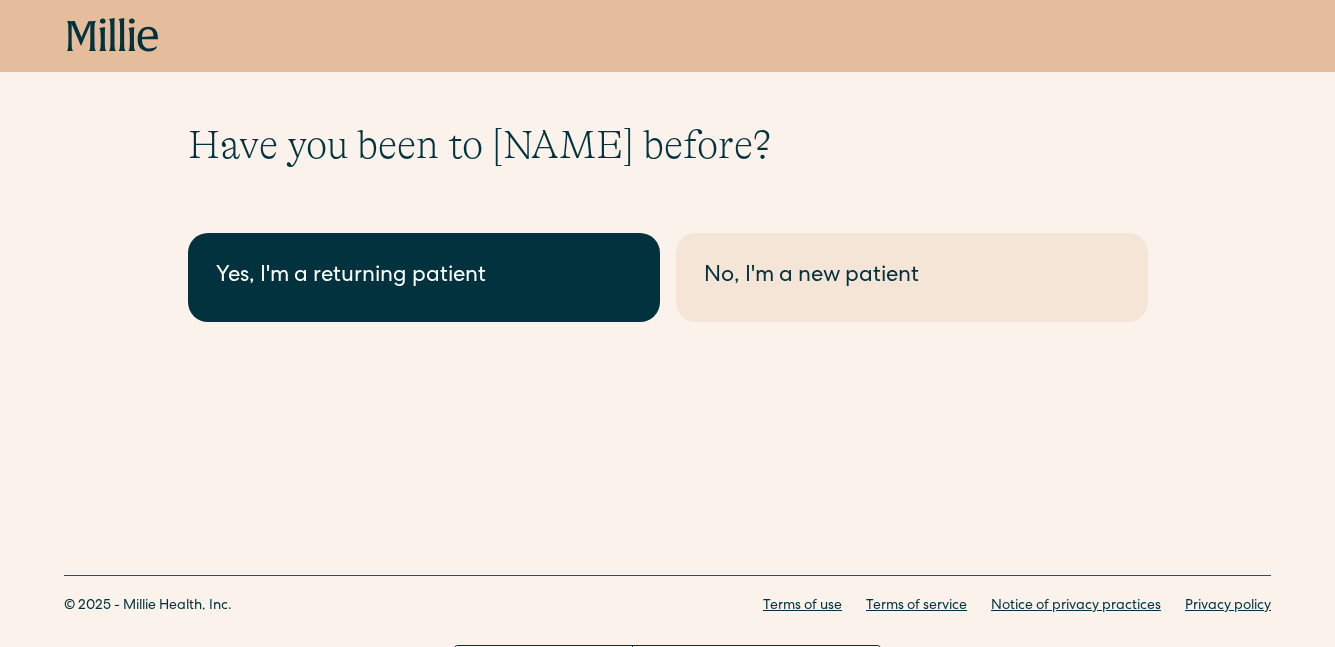 click on "Yes, I'm a returning patient" at bounding box center (424, 277) 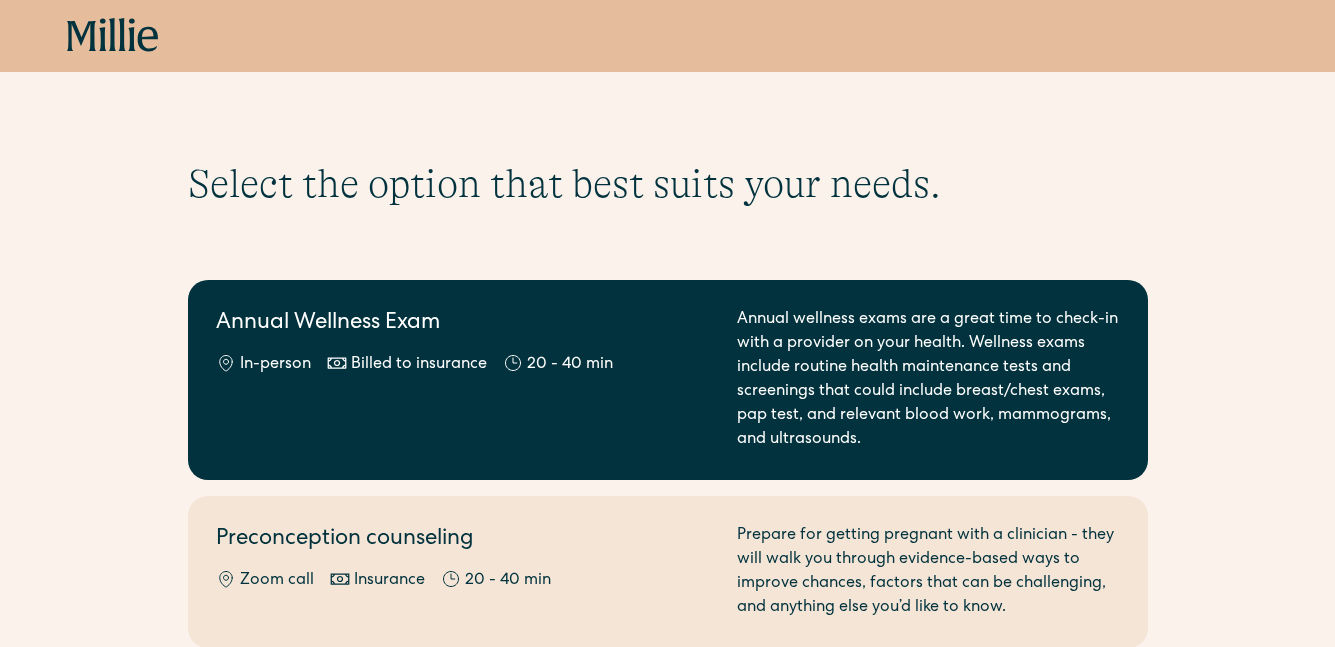 scroll, scrollTop: 0, scrollLeft: 0, axis: both 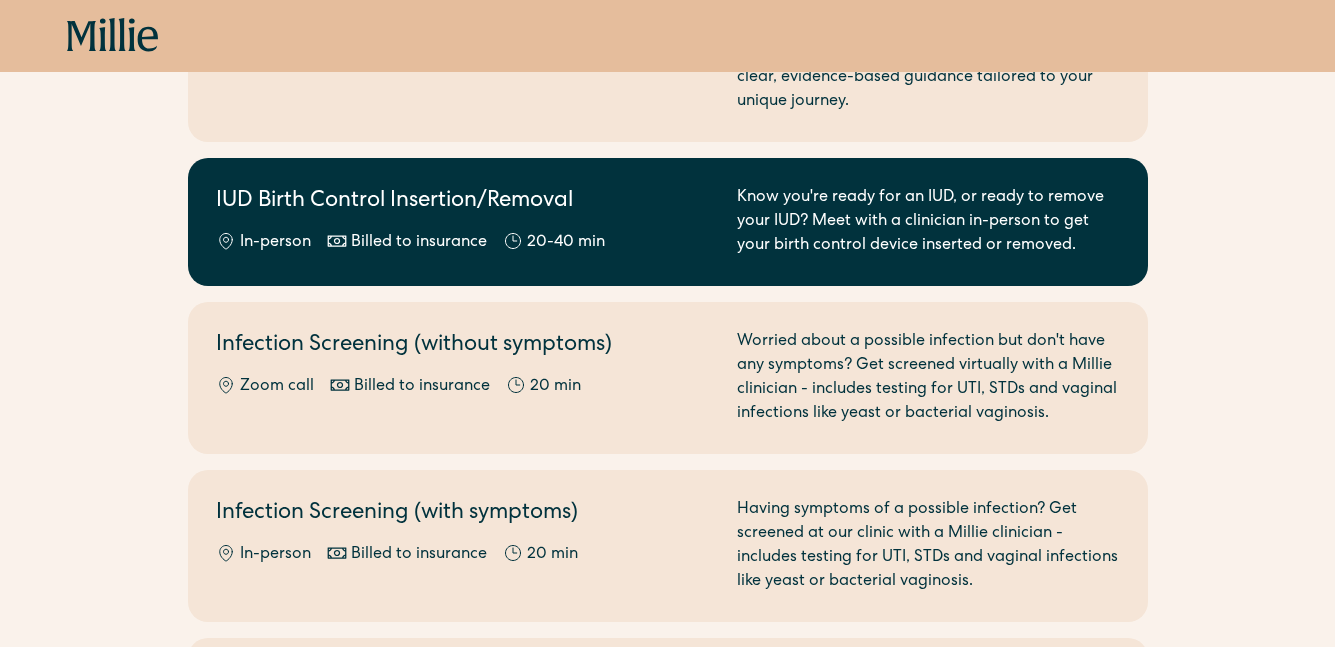 click on "IUD Birth Control Insertion/Removal In-person Billed to insurance 20-40 min Know you're ready for an IUD, or ready to remove your IUD? Meet with a clinician in-person to get your birth control device inserted or removed." at bounding box center [668, 222] 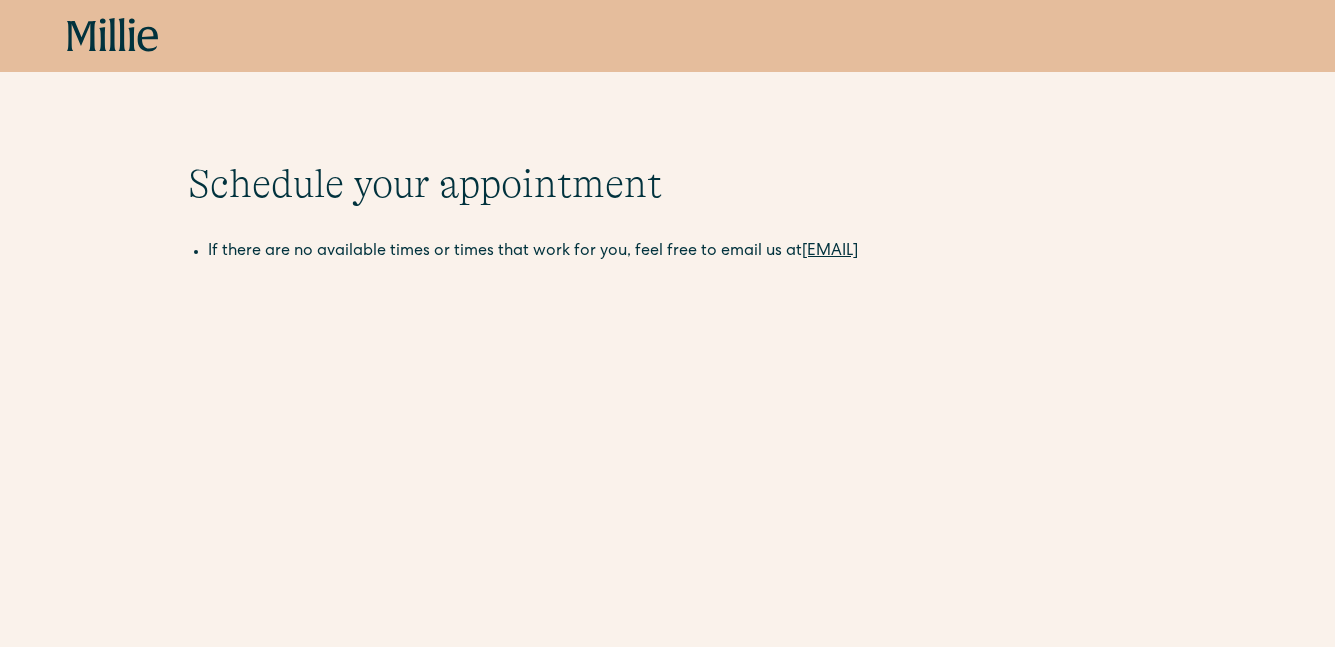 scroll, scrollTop: 0, scrollLeft: 0, axis: both 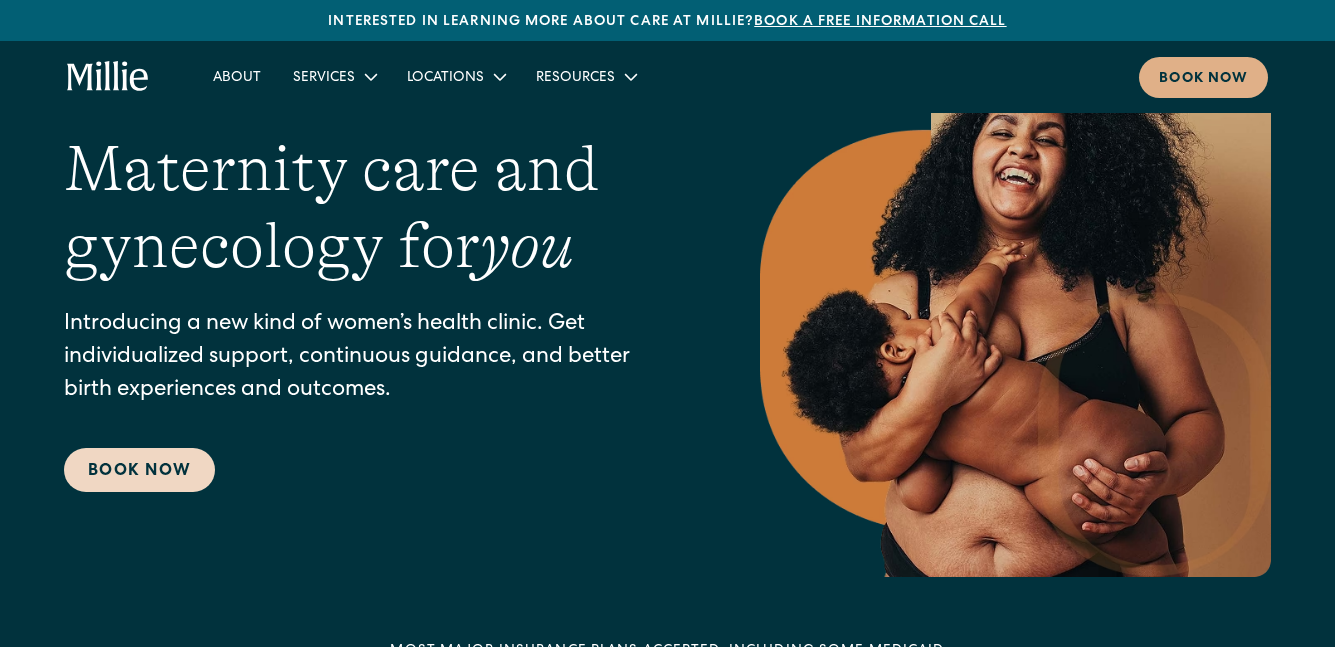 click on "Book Now" at bounding box center (139, 470) 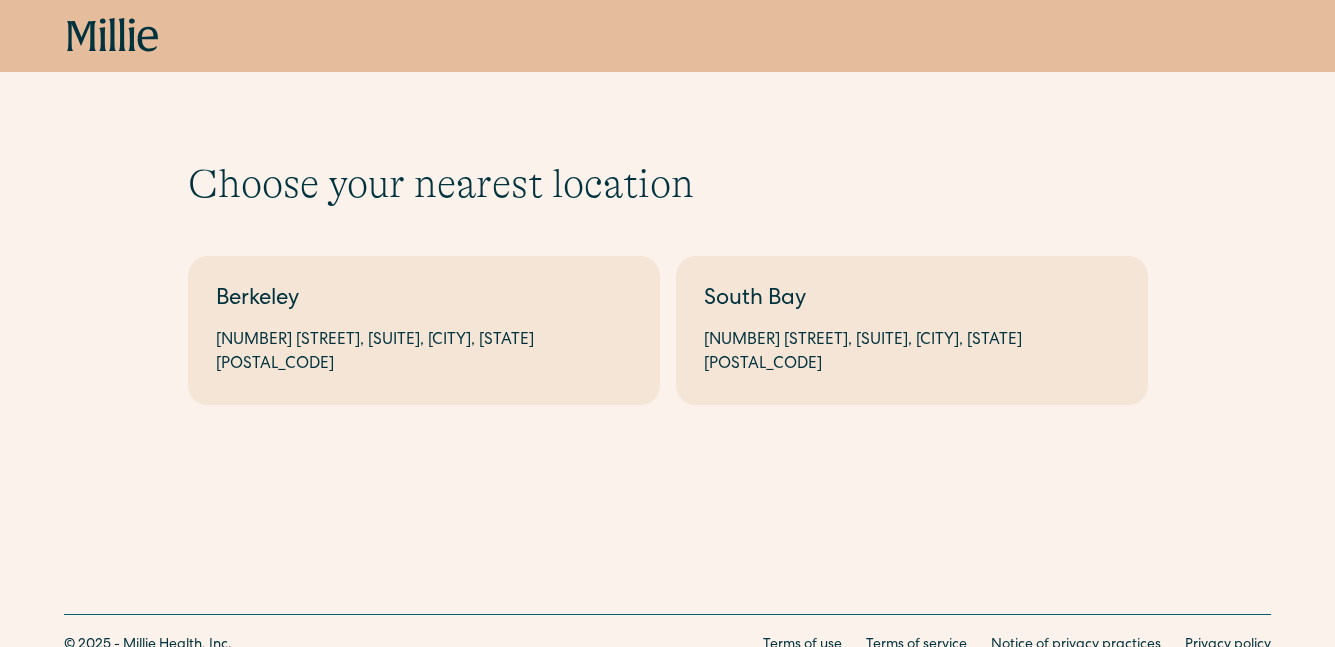 scroll, scrollTop: 0, scrollLeft: 0, axis: both 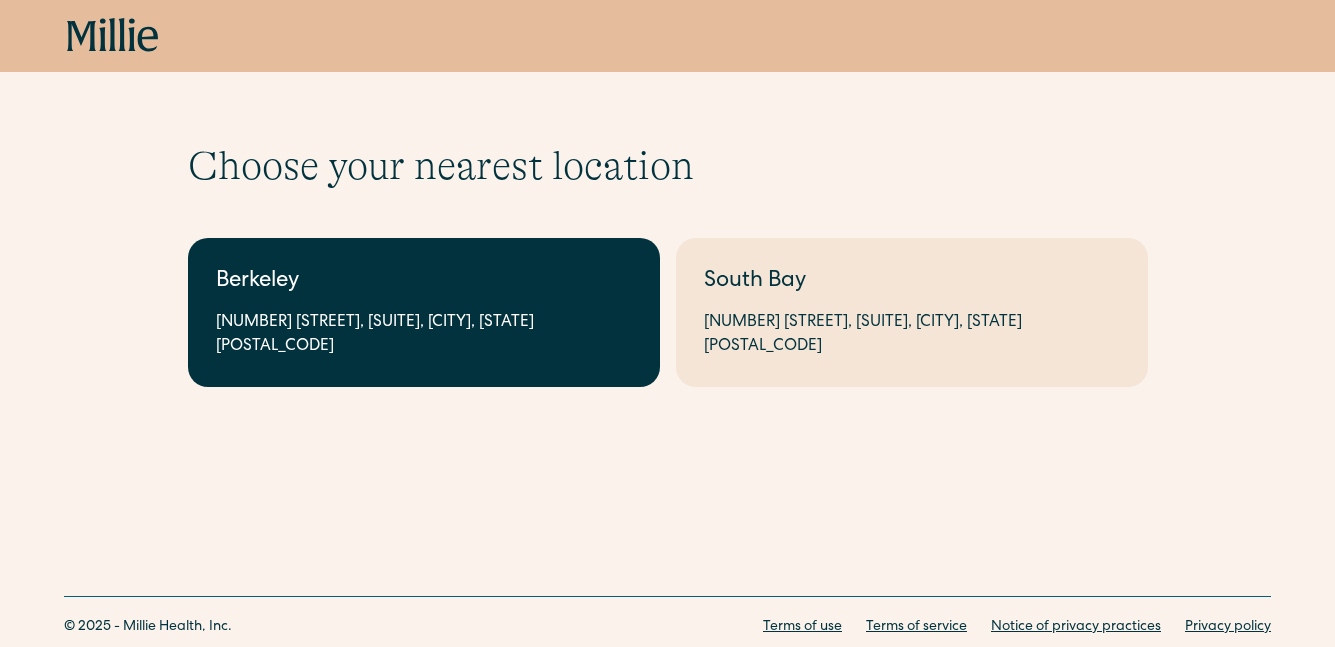 click on "Berkeley" at bounding box center [424, 282] 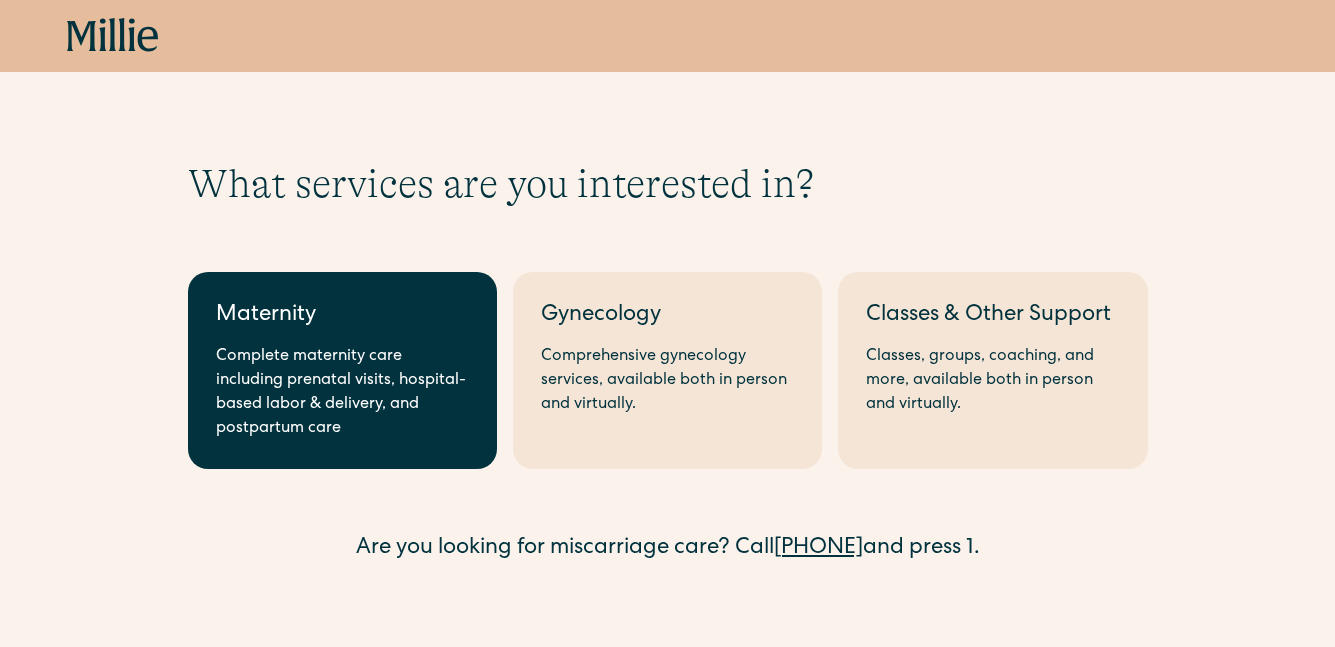 scroll, scrollTop: 0, scrollLeft: 0, axis: both 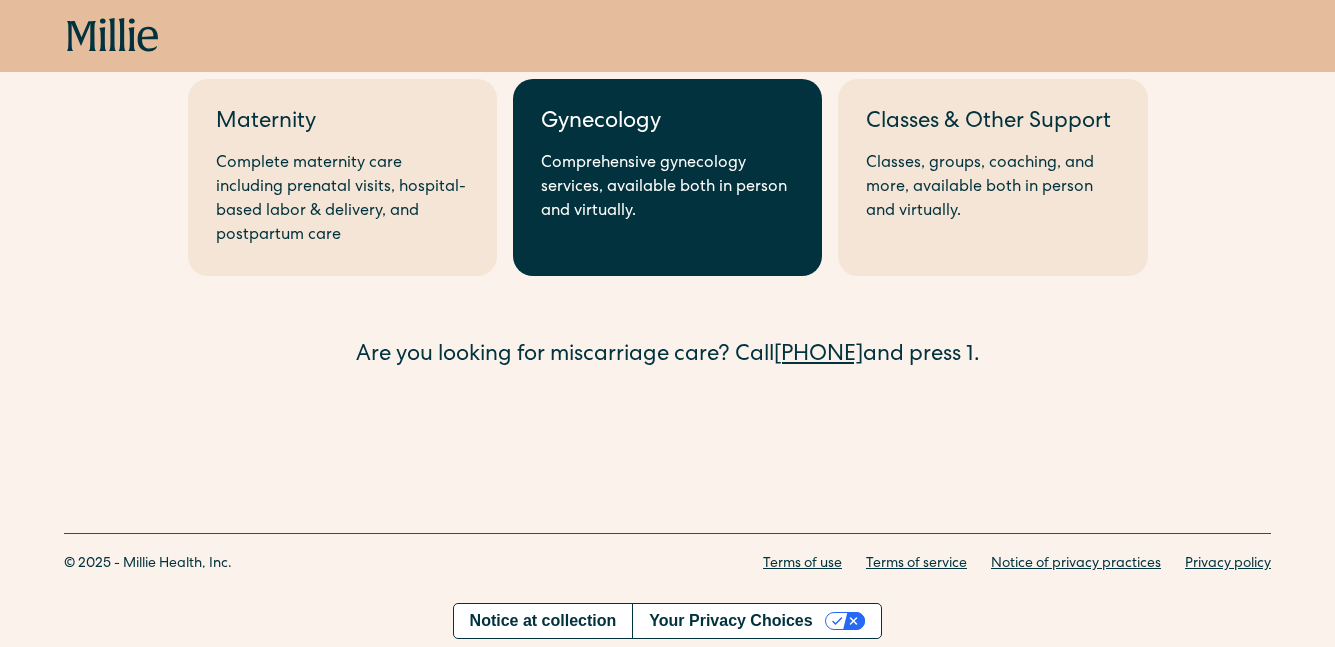 click on "Comprehensive gynecology services, available both in person and virtually." at bounding box center [667, 188] 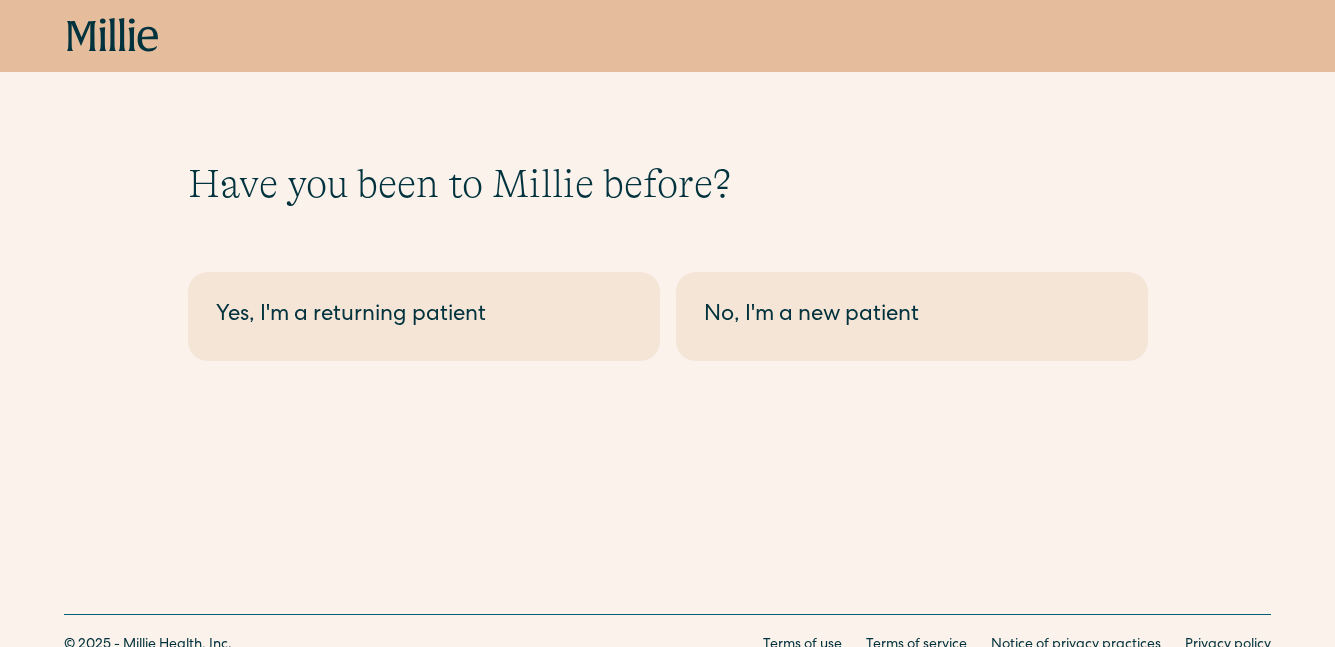 scroll, scrollTop: 0, scrollLeft: 0, axis: both 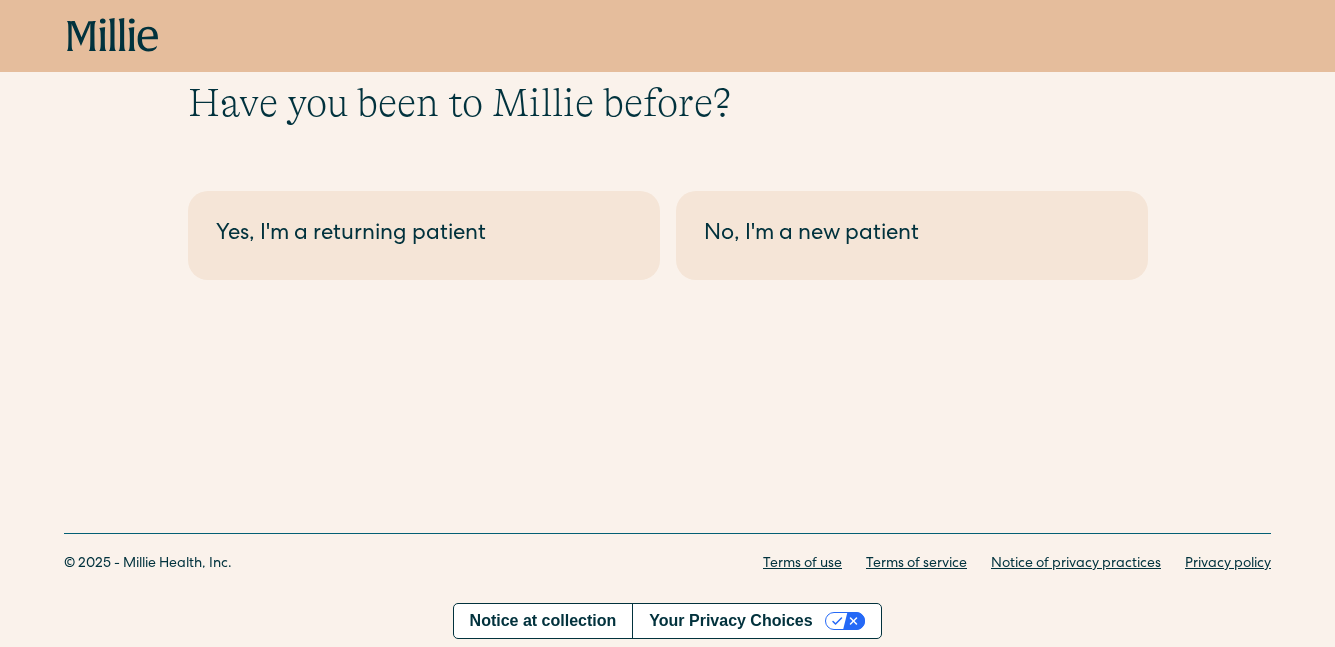 click on "Have you been to Millie before? [CITY] - Maternity Yes, I'm a returning patient No, I'm a new patient [CITY] - Gynecology Yes, I'm a returning patient No, I'm a new patient [CITY] - Wraparound support Yes, I'm a returning patient No, I'm a new patient [CITY] - Maternity Yes, I'm a returning patient No, I'm a new patient [CITY] - Gynecology Yes, I'm a returning patient No, I'm a new patient [CITY] - Wraparound support Yes, I'm a returning patient No, I'm a new patient" at bounding box center [667, 147] 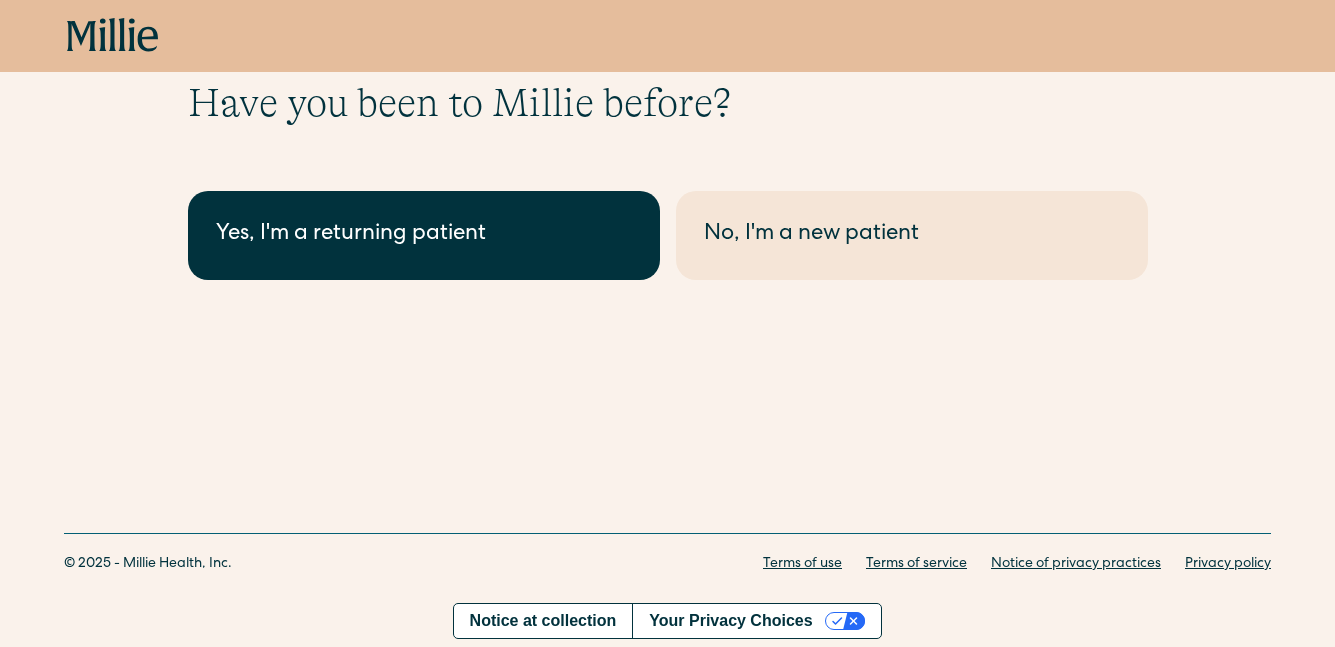 click on "Yes, I'm a returning patient" at bounding box center (424, 235) 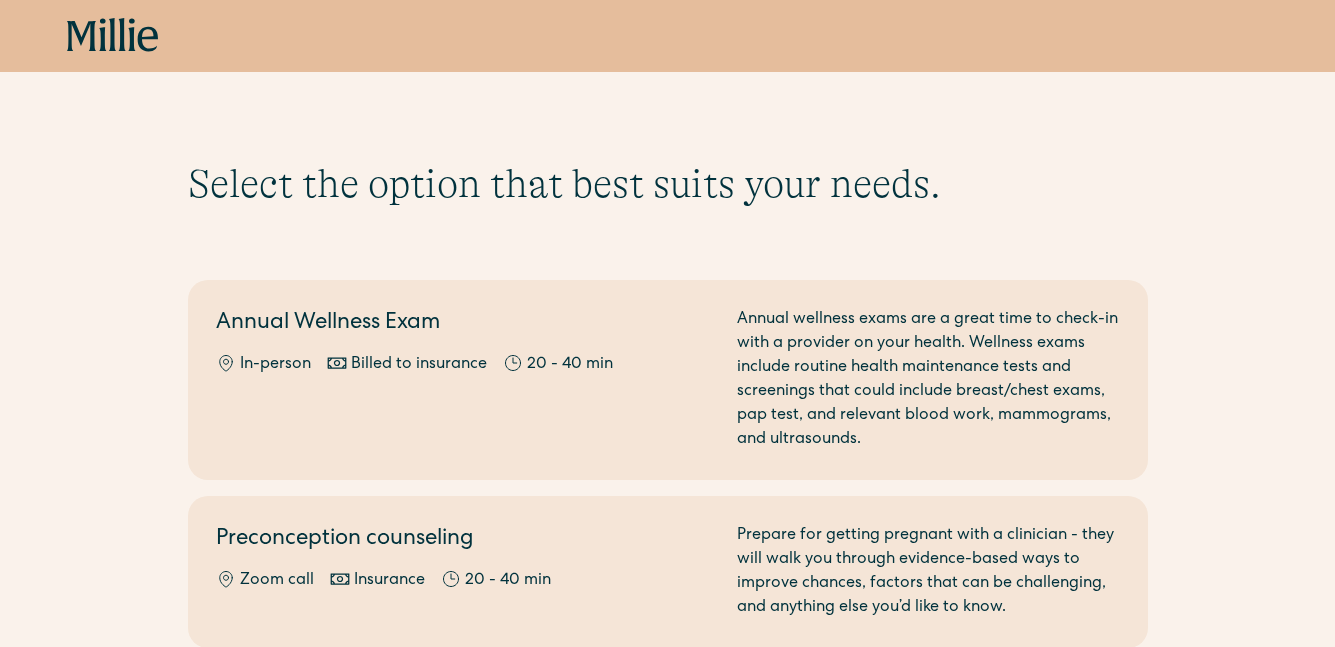 scroll, scrollTop: 0, scrollLeft: 0, axis: both 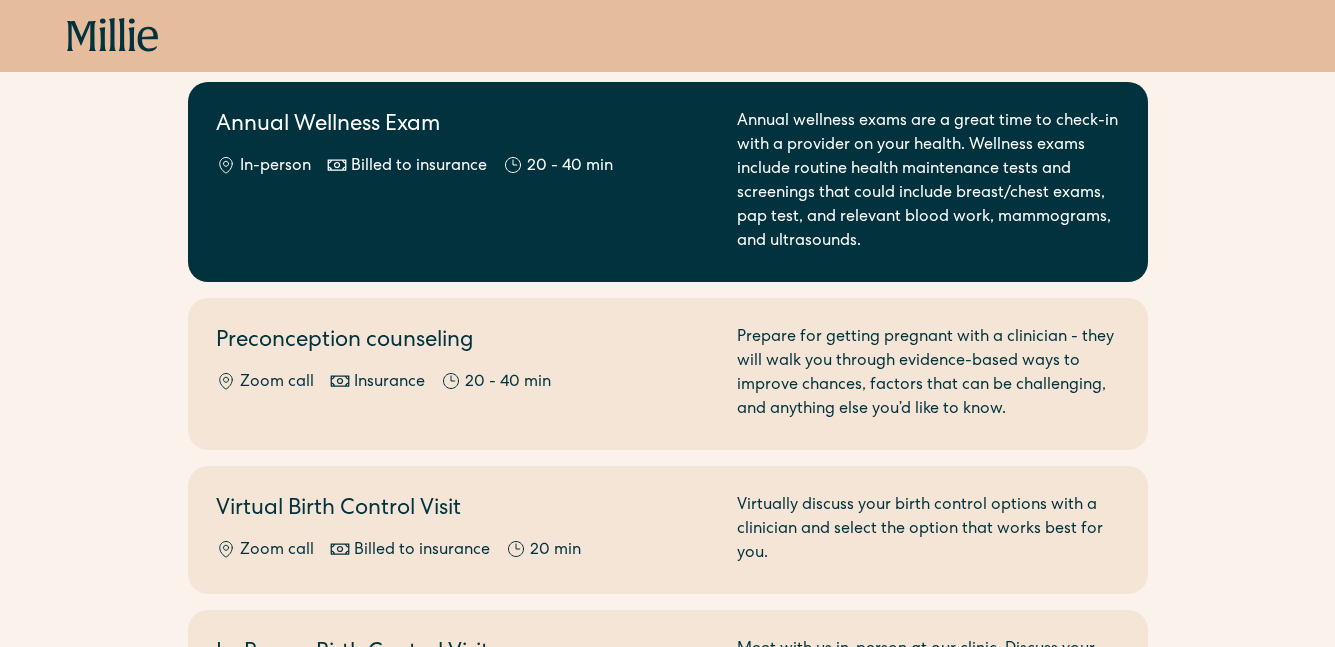 click on "Annual Wellness Exam In-person Billed to insurance 20 - 40 min" at bounding box center [464, 182] 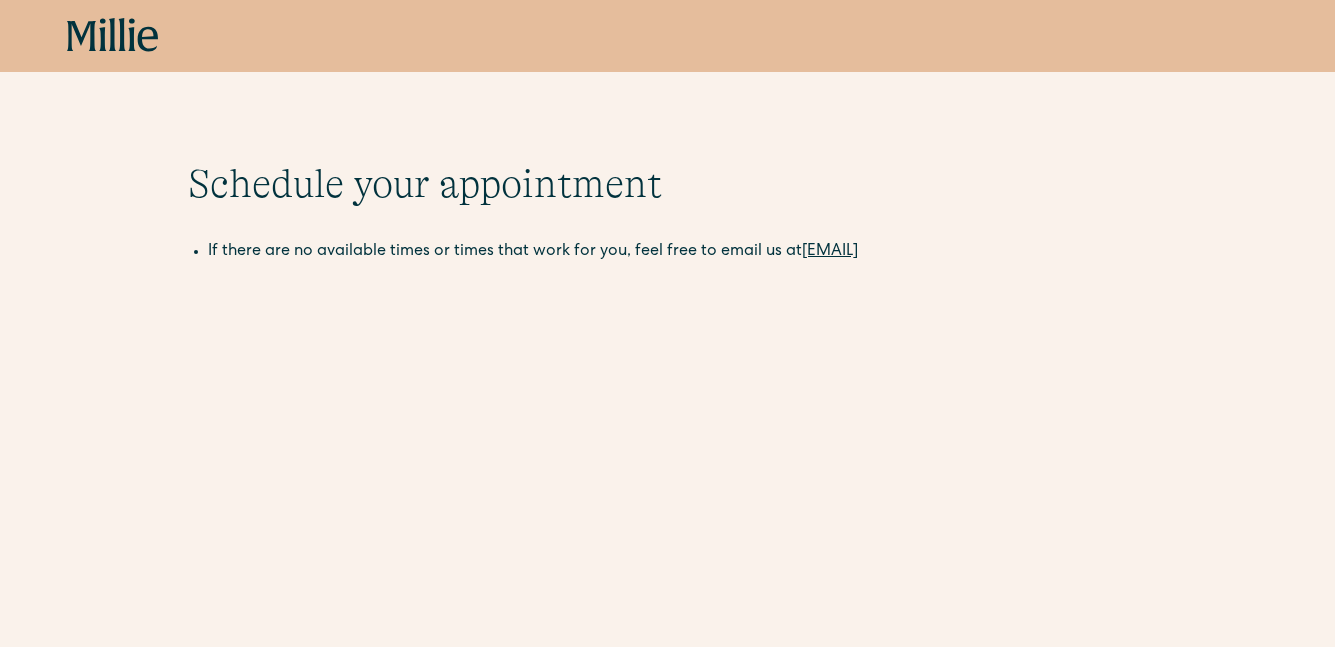 scroll, scrollTop: 0, scrollLeft: 0, axis: both 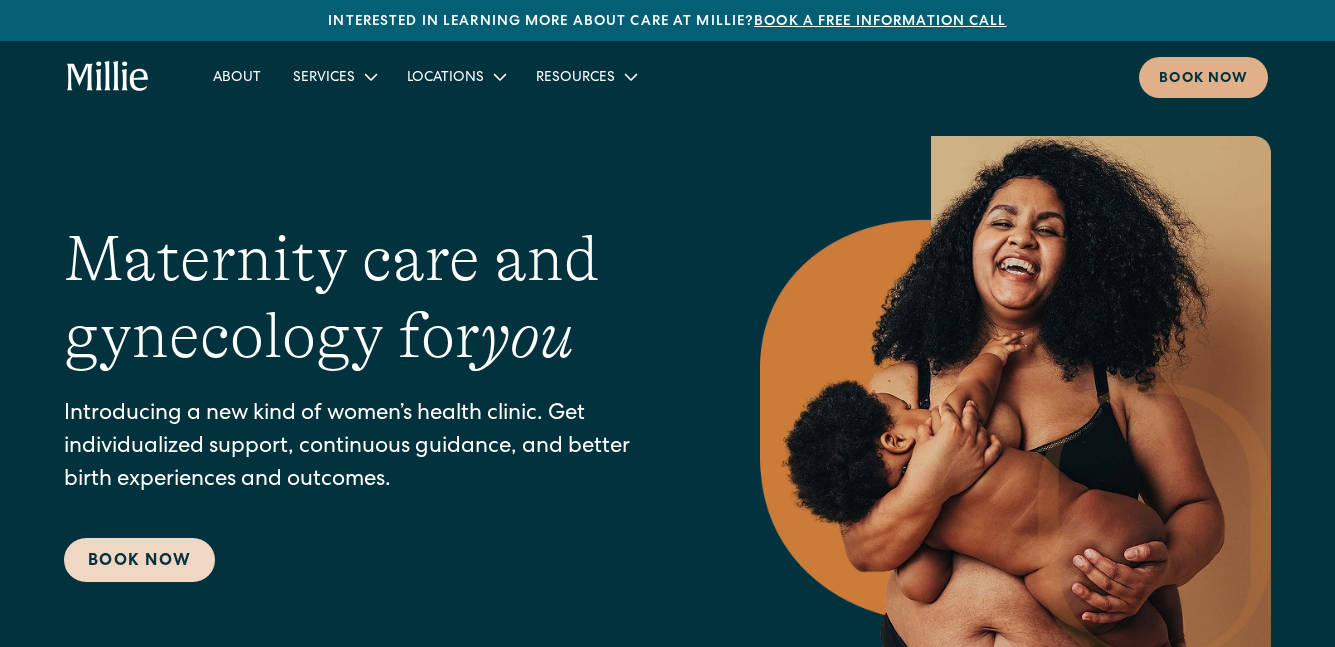 click on "Book Now" at bounding box center (139, 560) 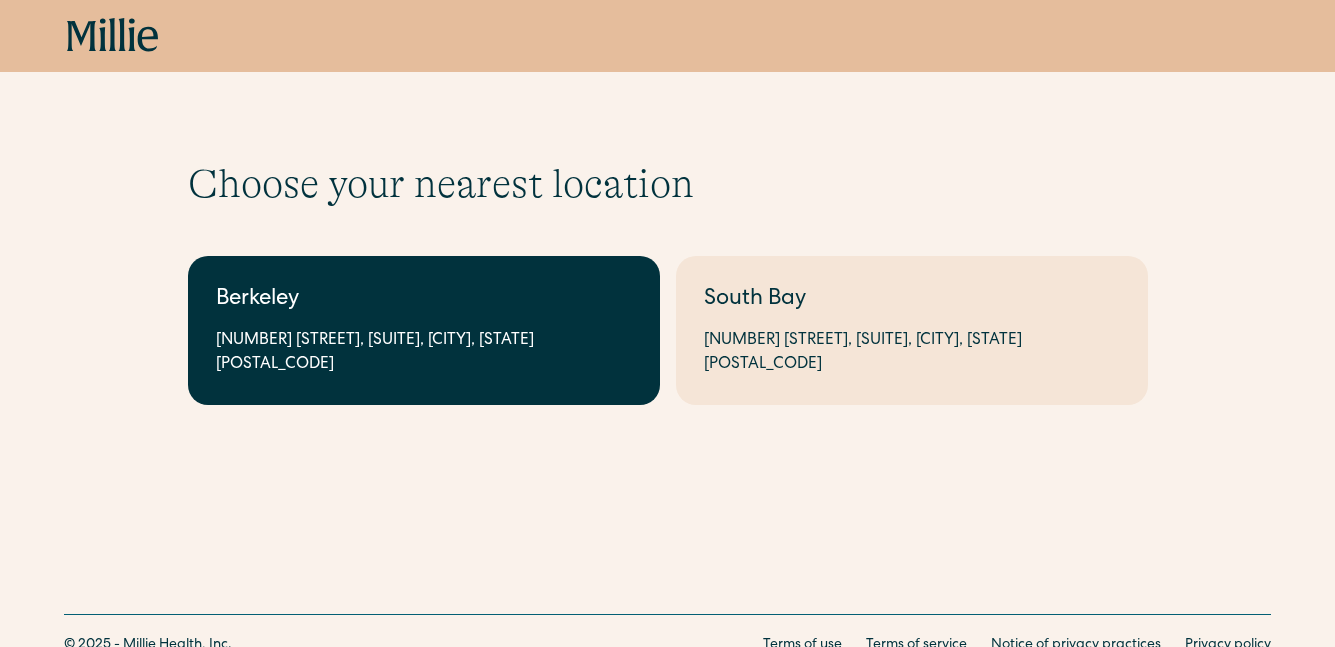 scroll, scrollTop: 0, scrollLeft: 0, axis: both 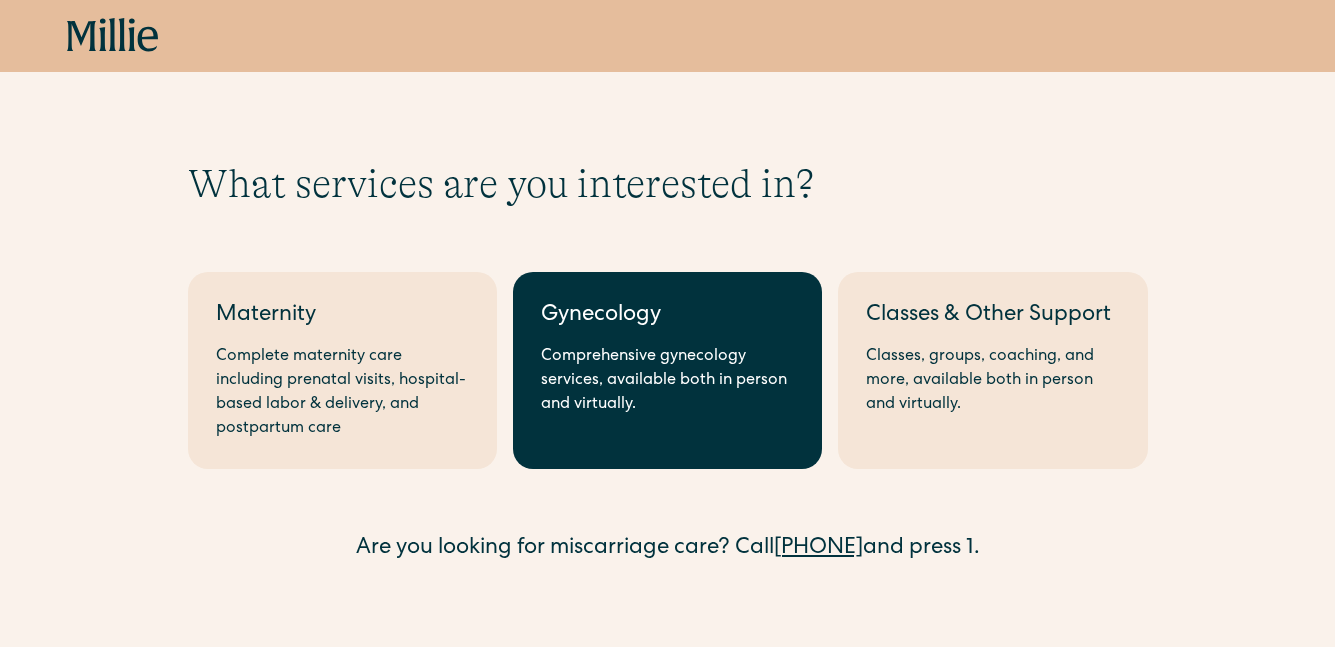 click on "Gynecology" at bounding box center [667, 316] 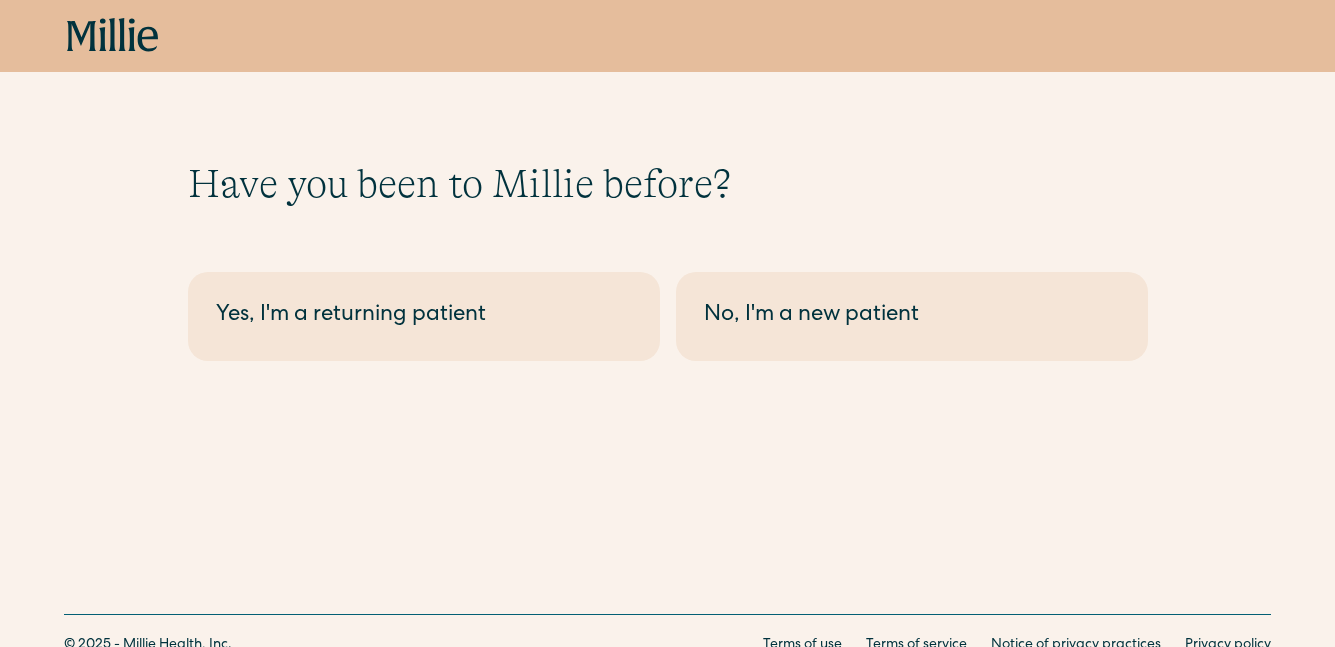 scroll, scrollTop: 0, scrollLeft: 0, axis: both 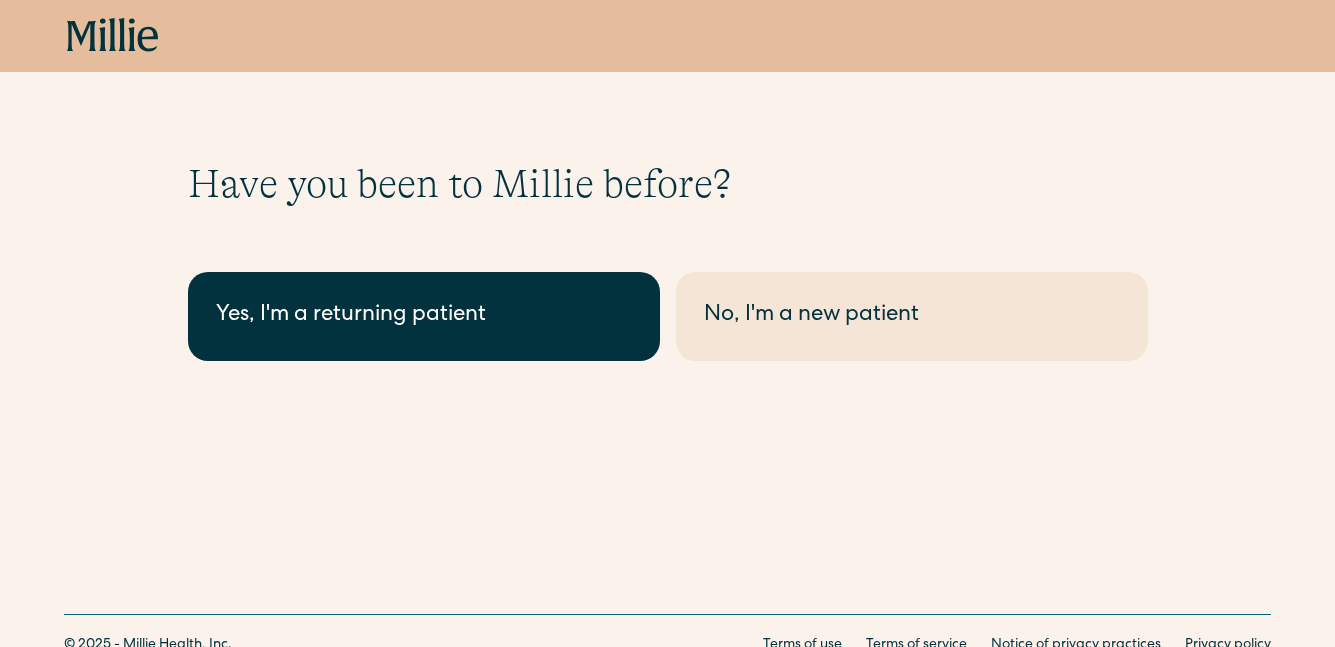 click on "Yes, I'm a returning patient" at bounding box center [424, 316] 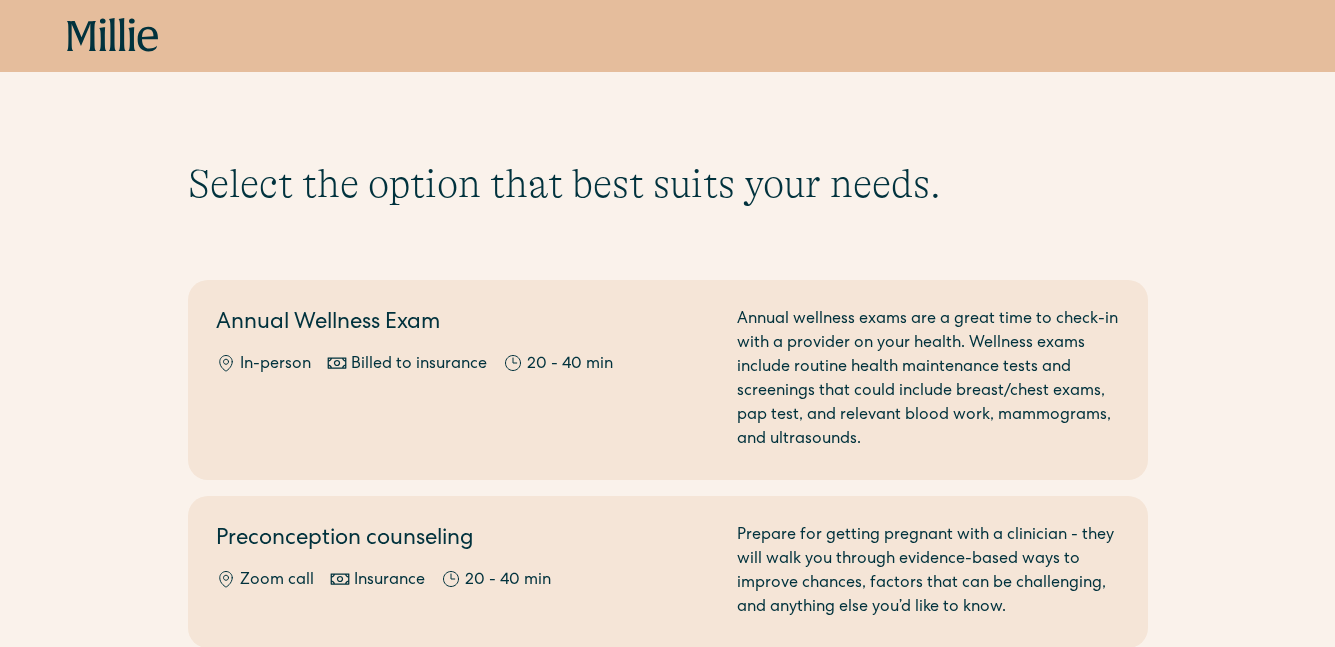 scroll, scrollTop: 0, scrollLeft: 0, axis: both 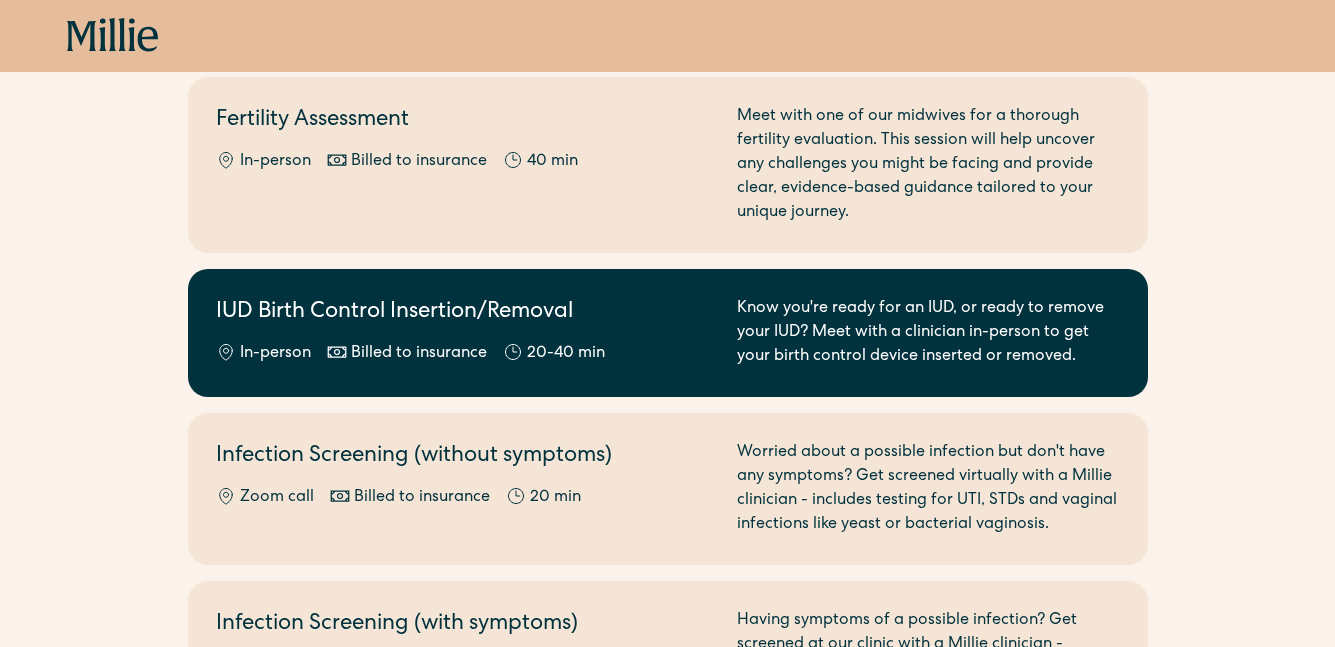 click on "IUD Birth Control Insertion/Removal" at bounding box center [464, 313] 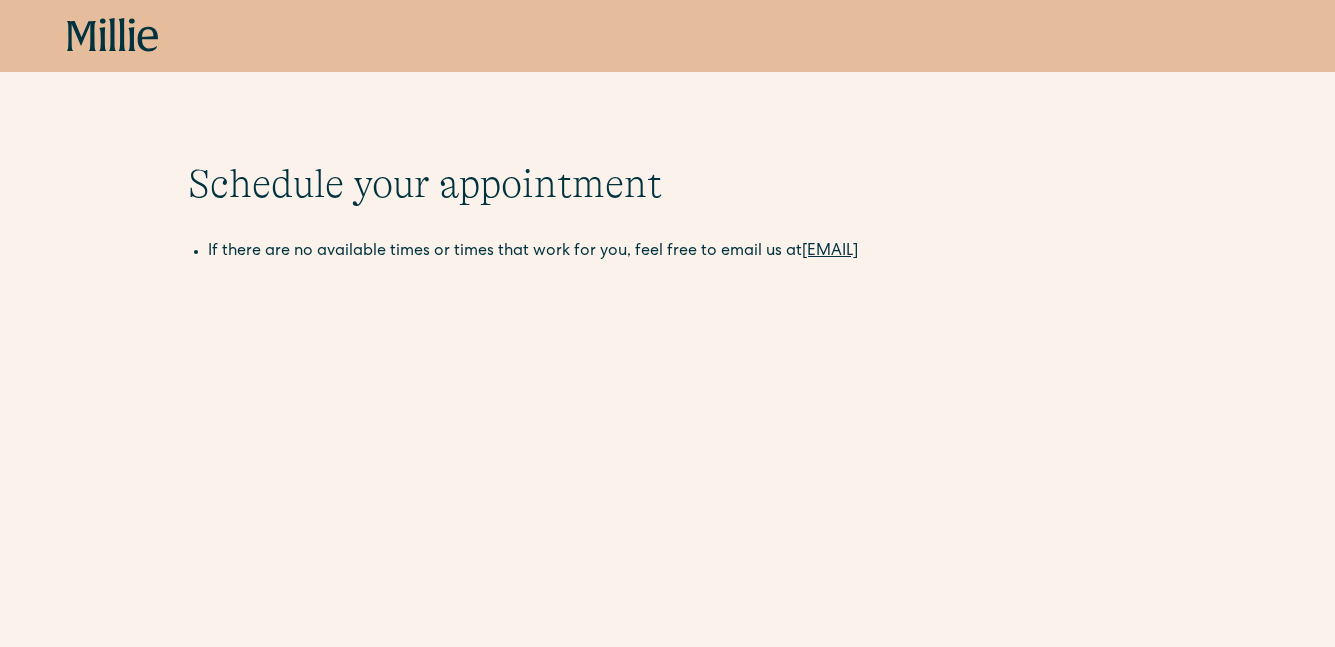 scroll, scrollTop: 0, scrollLeft: 0, axis: both 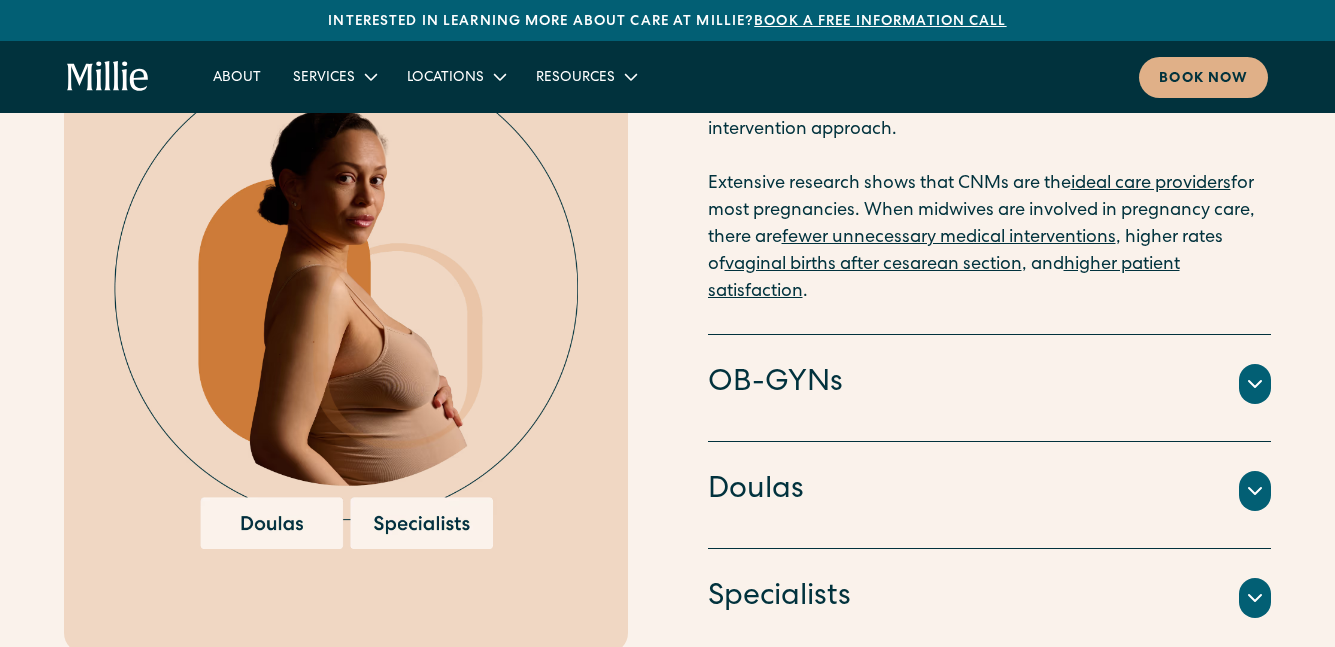 click 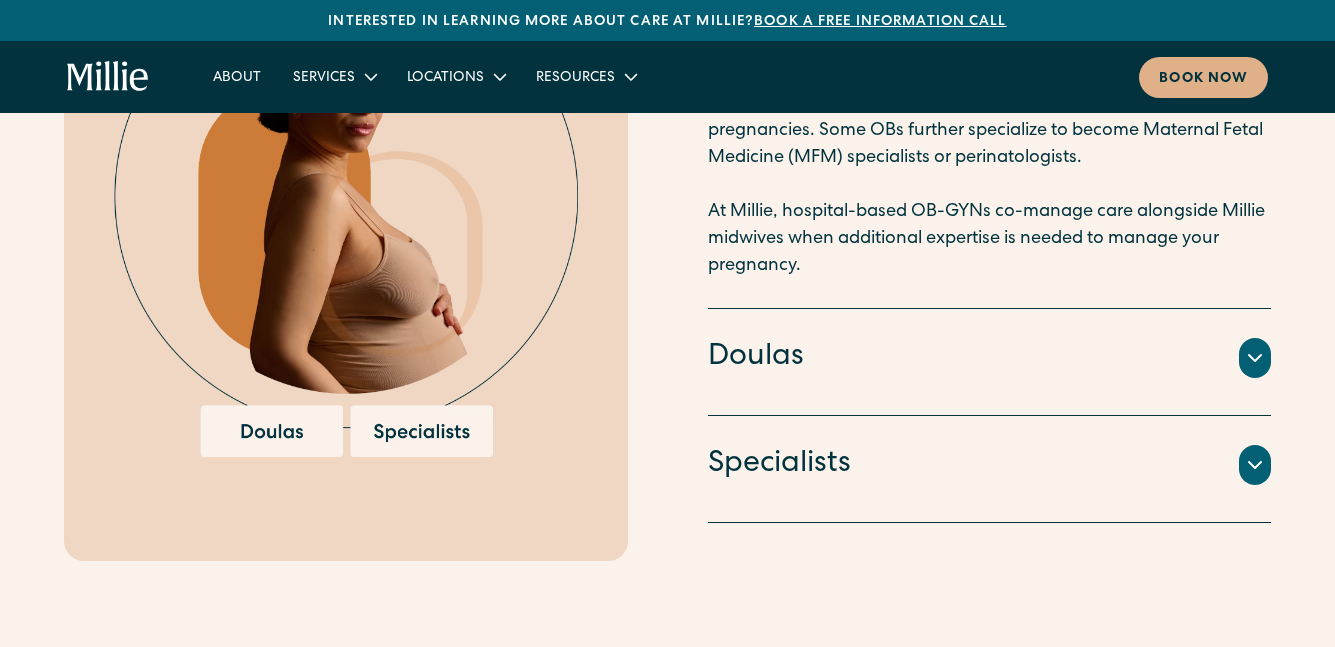 scroll, scrollTop: 2312, scrollLeft: 0, axis: vertical 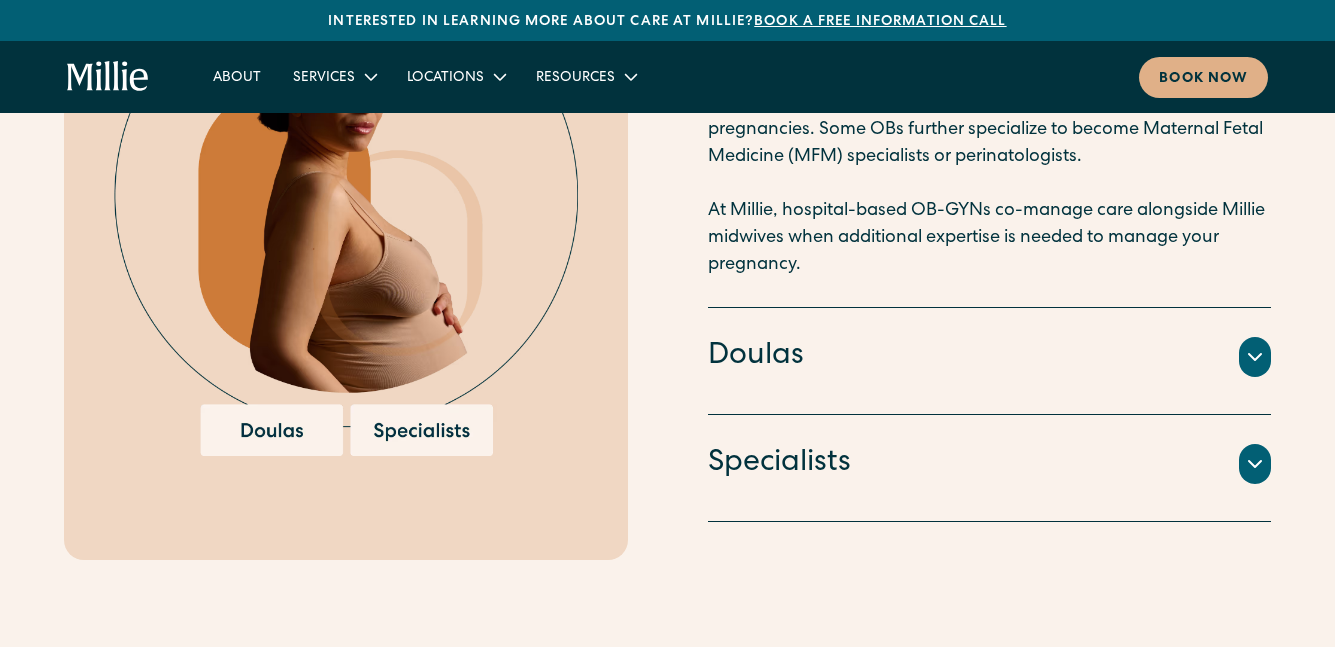 click 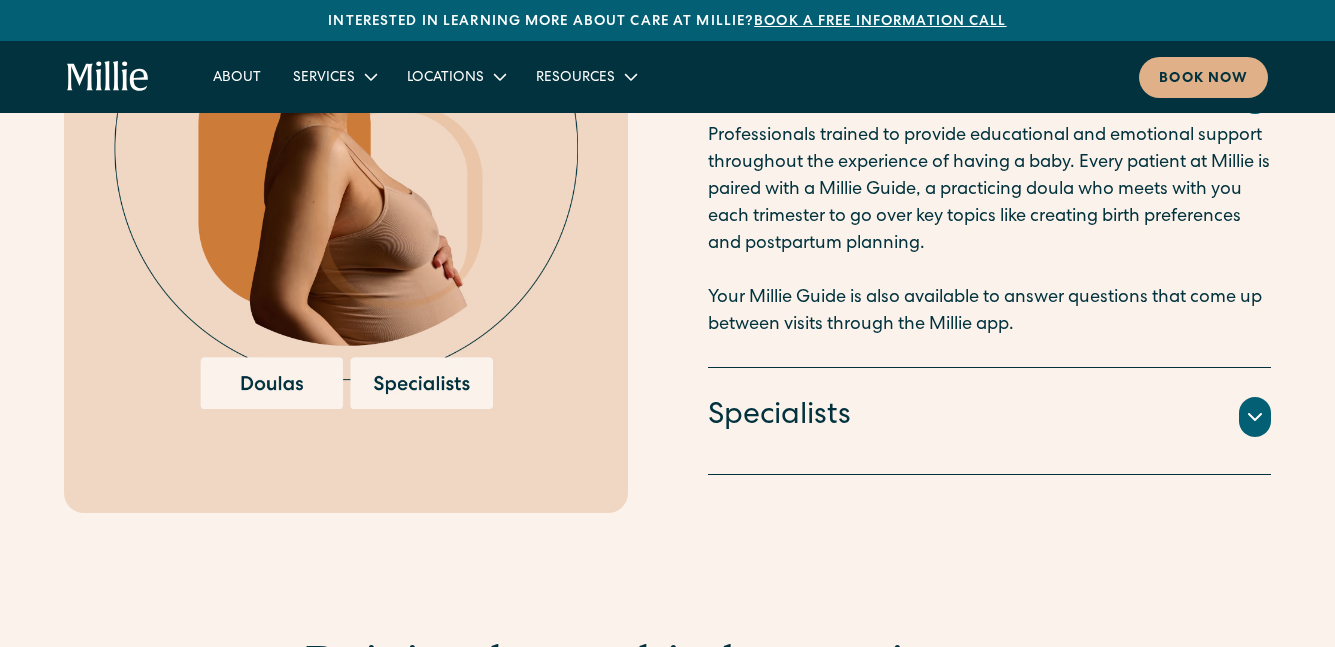 scroll, scrollTop: 2395, scrollLeft: 0, axis: vertical 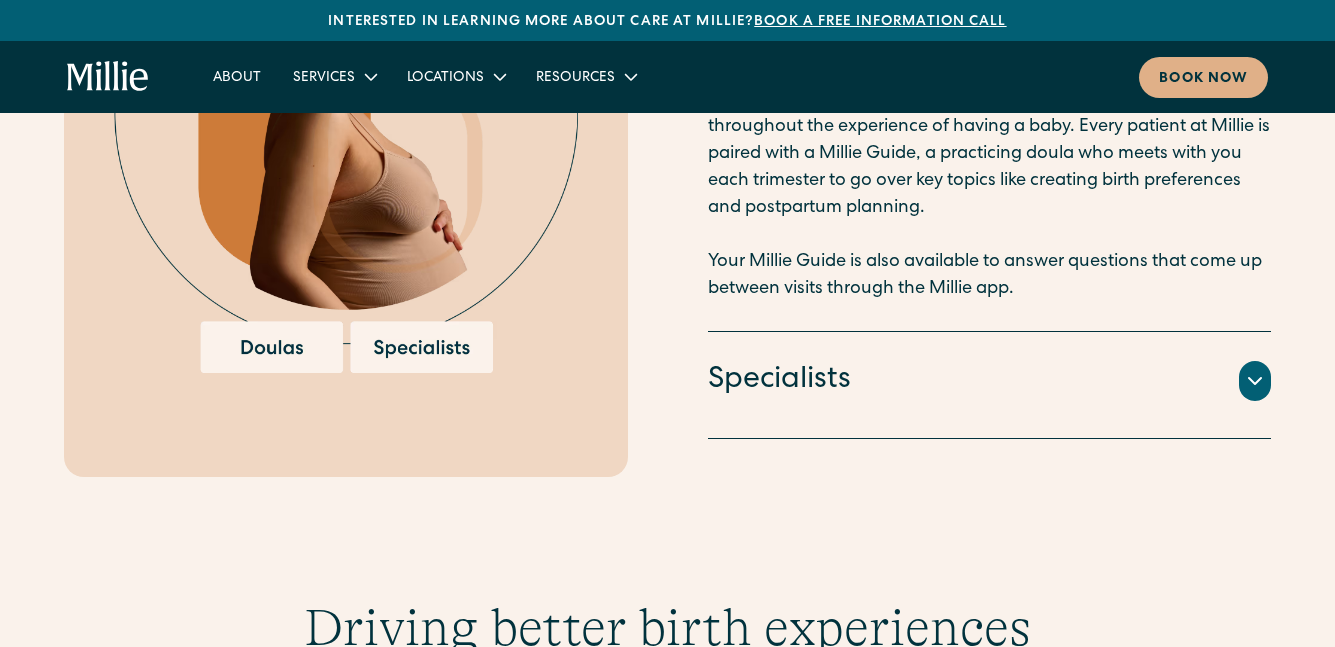 click 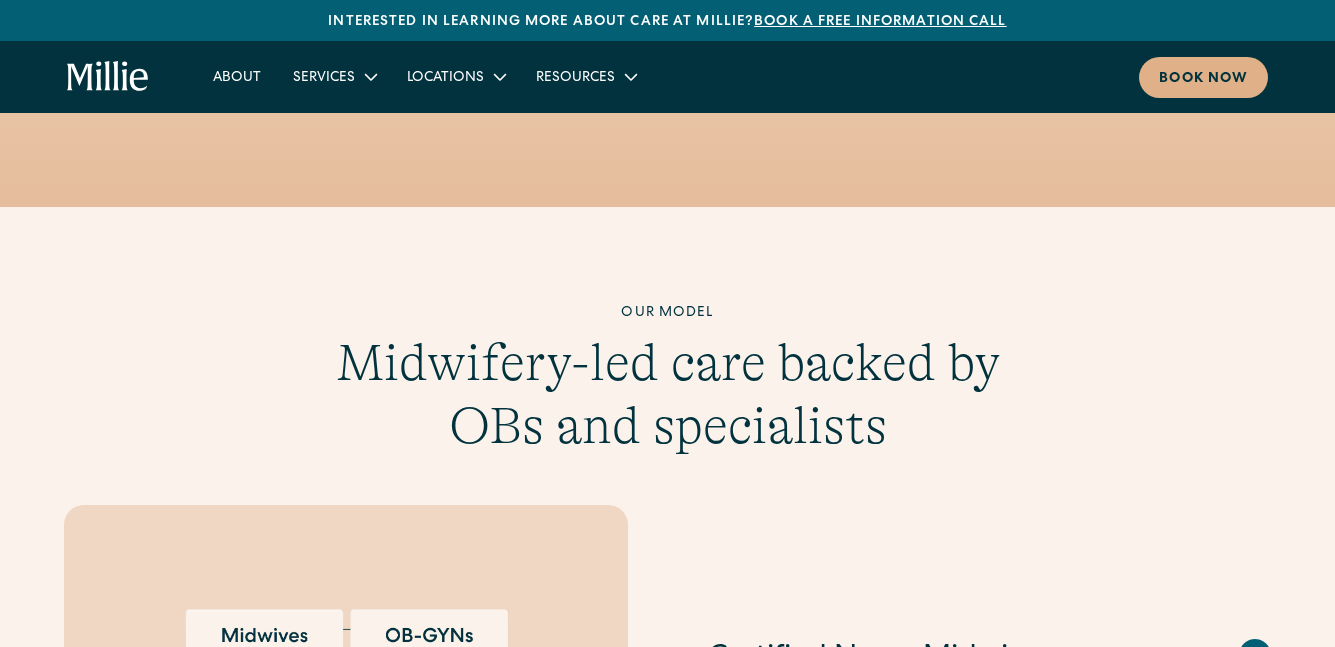 scroll, scrollTop: 642, scrollLeft: 0, axis: vertical 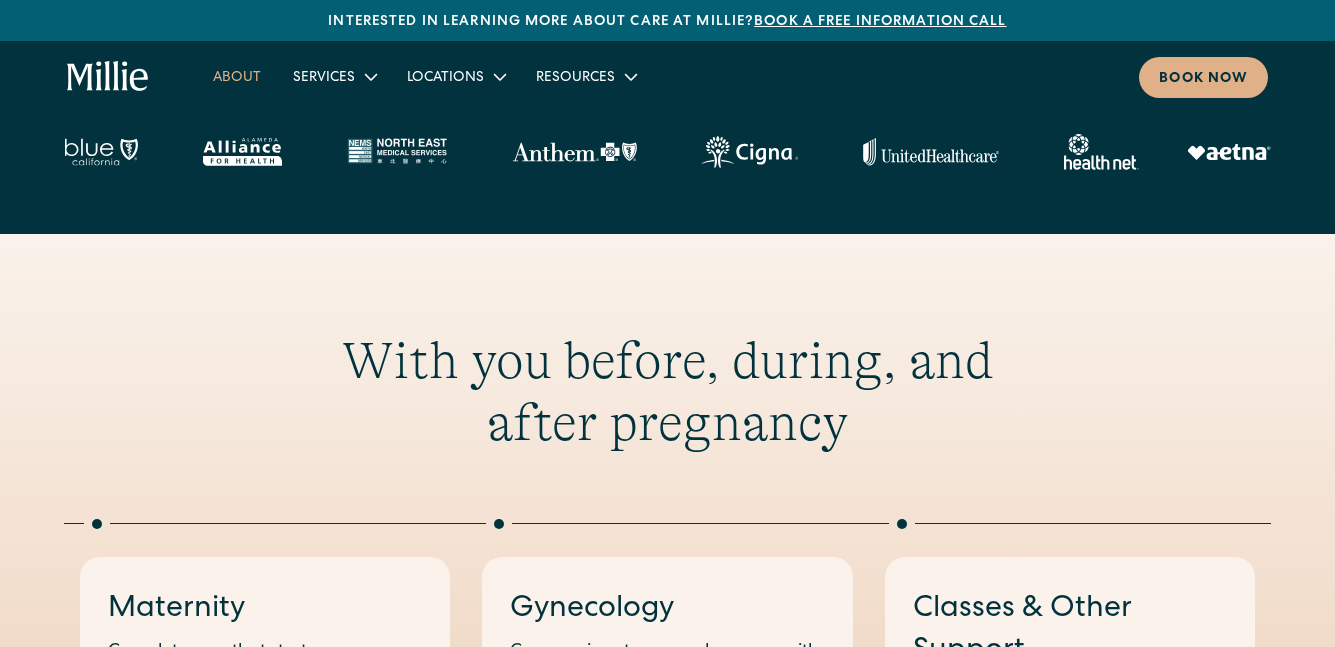 click on "About" at bounding box center [237, 76] 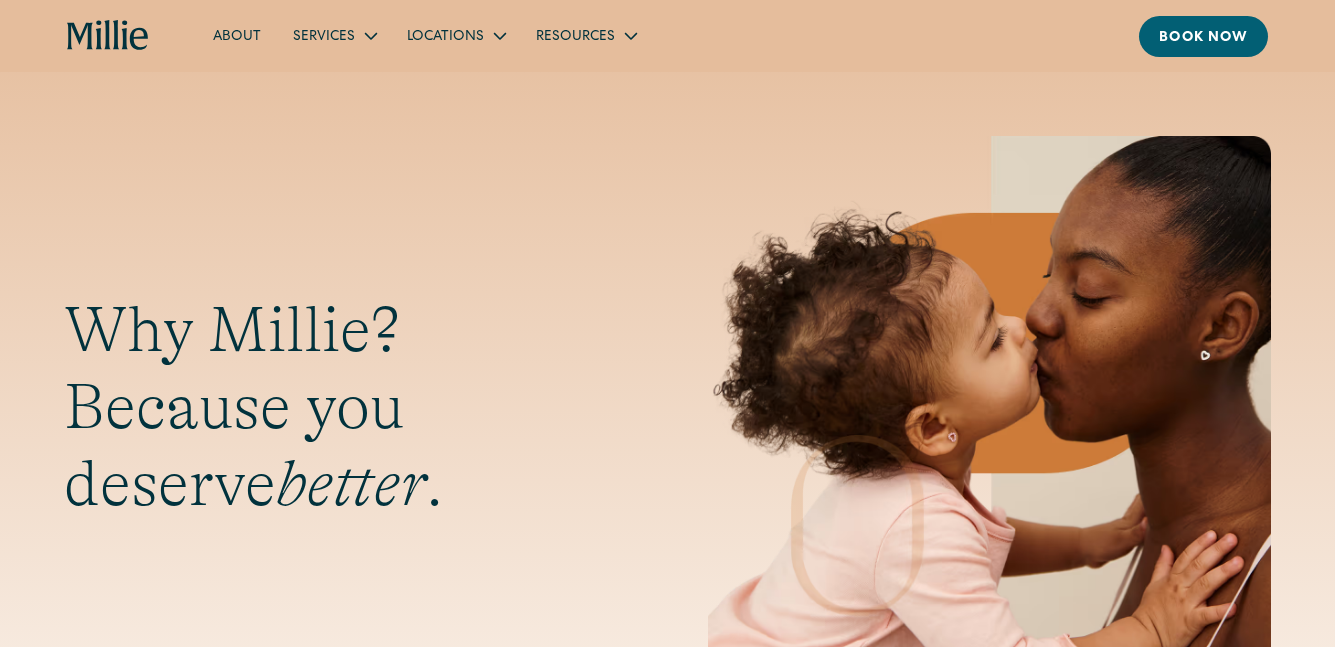 scroll, scrollTop: 0, scrollLeft: 0, axis: both 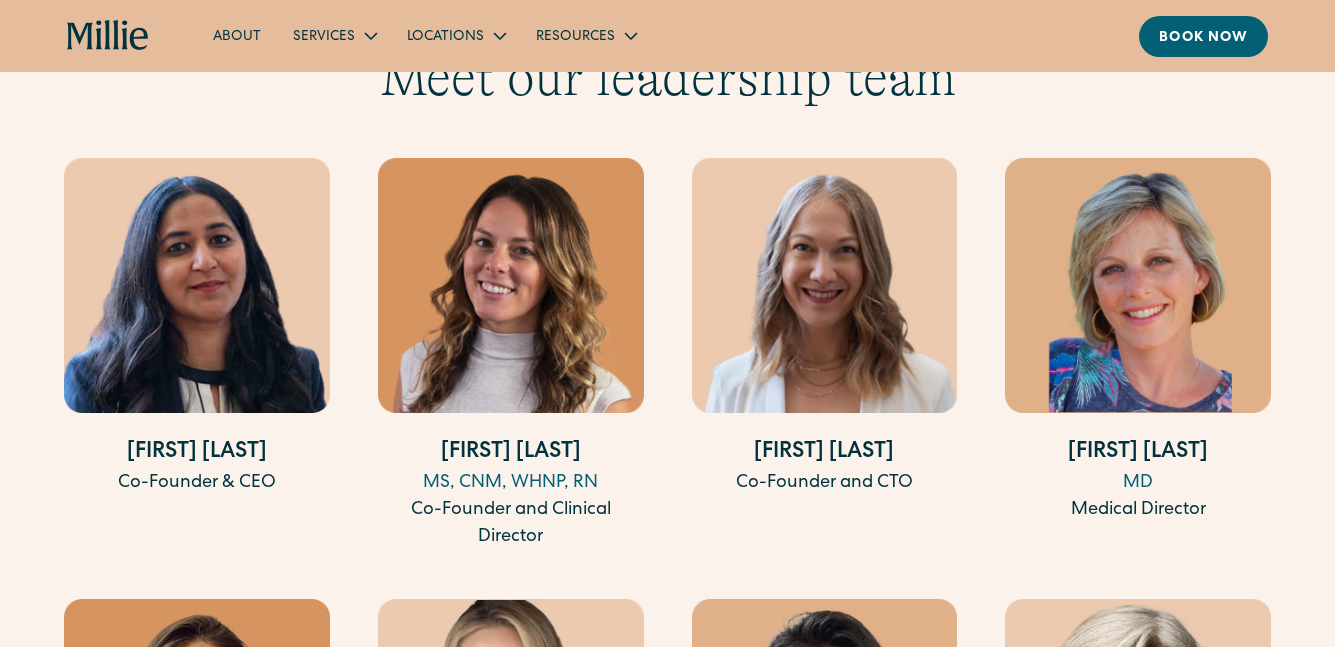 click on "About" at bounding box center [237, 35] 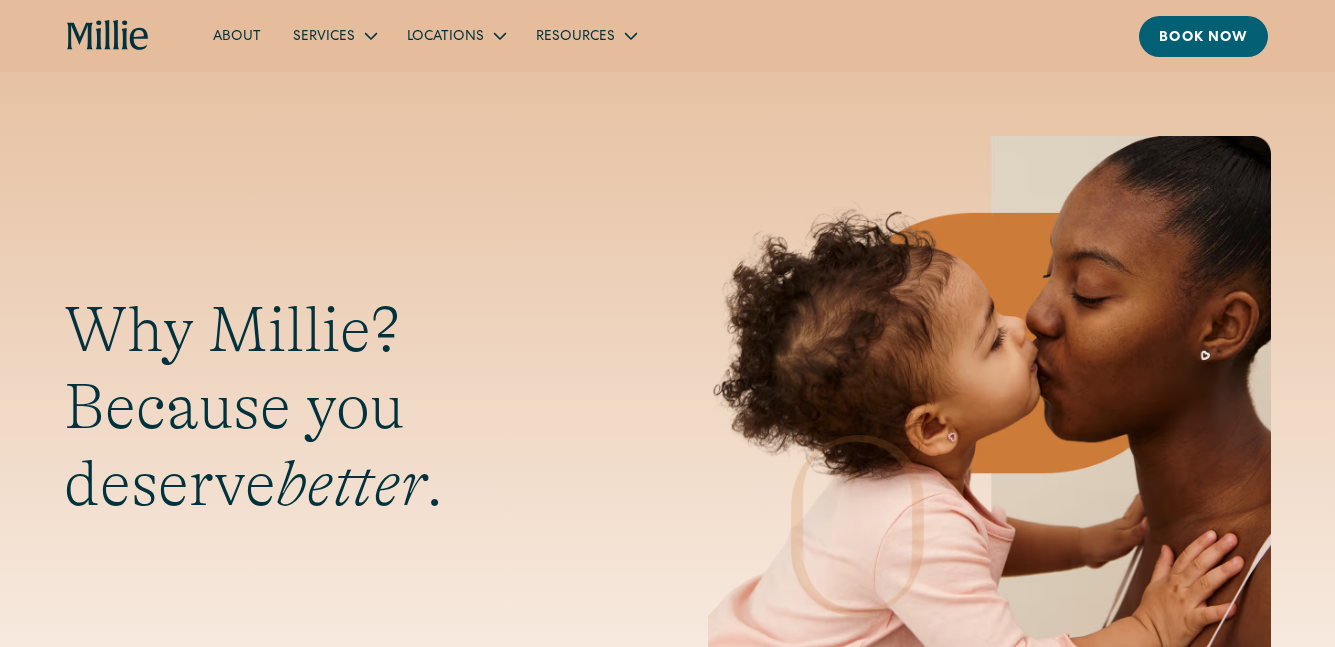 scroll, scrollTop: 0, scrollLeft: 0, axis: both 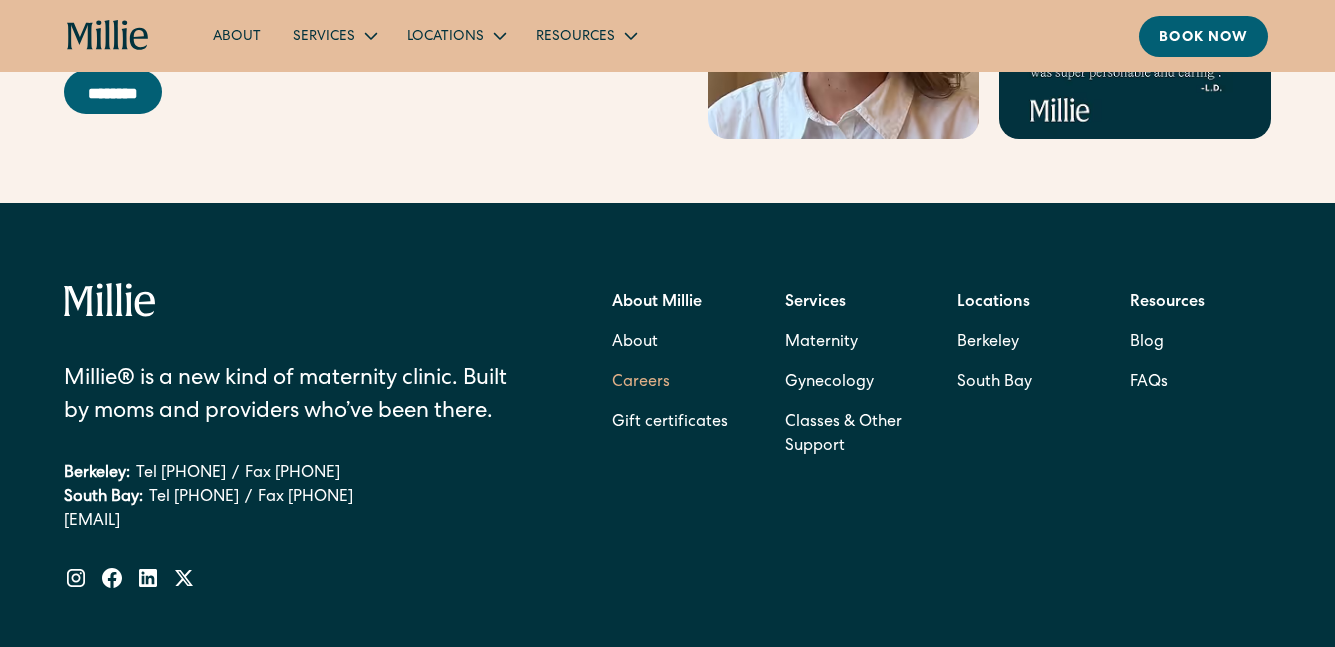 click on "Careers" at bounding box center [641, 383] 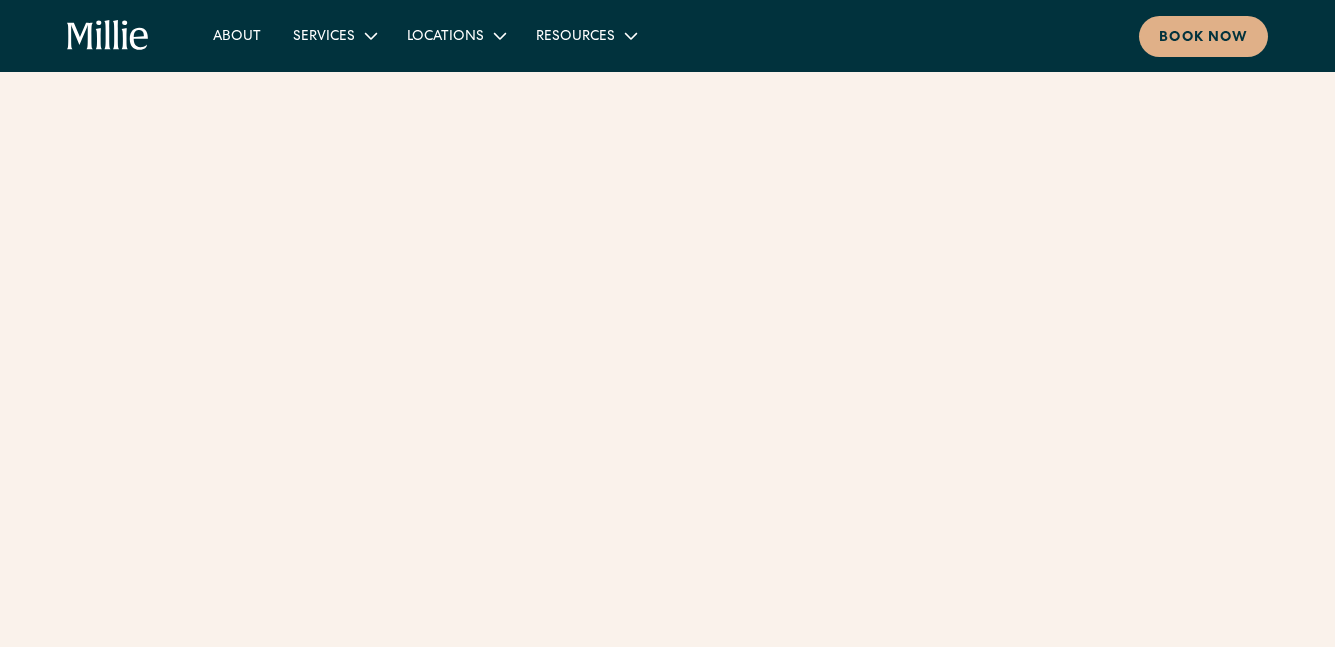 scroll, scrollTop: 0, scrollLeft: 0, axis: both 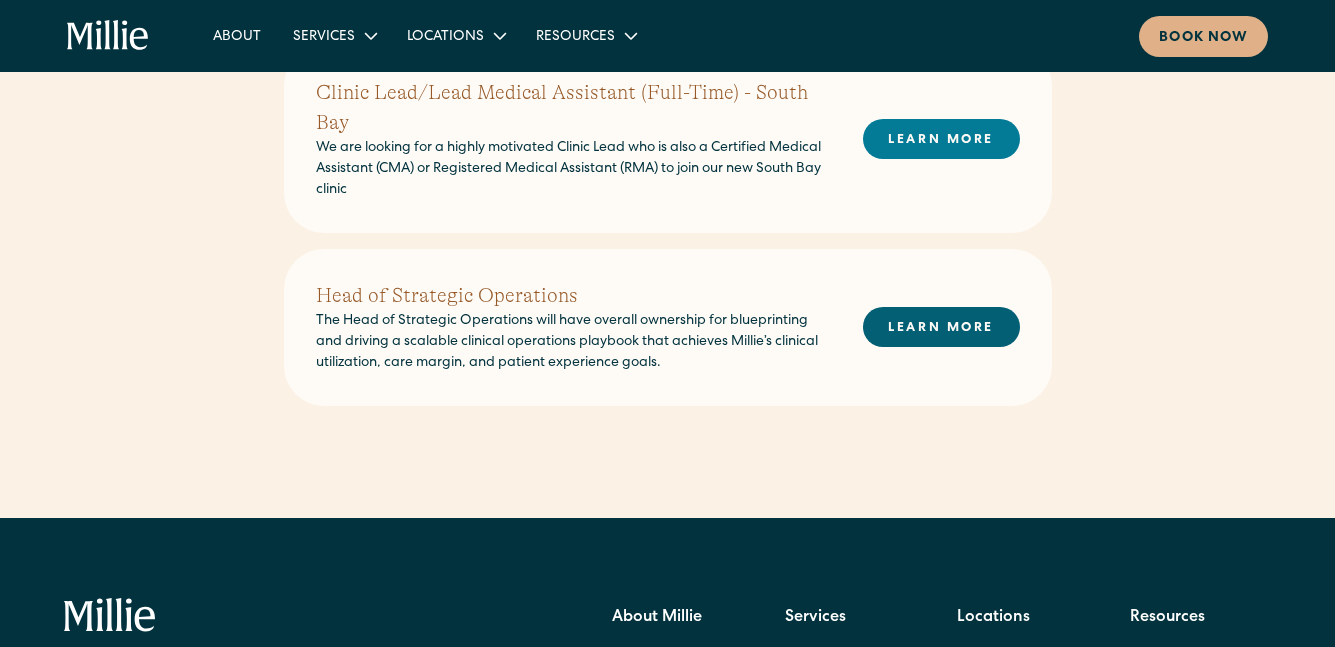 click on "LEARN MORE" at bounding box center [941, 326] 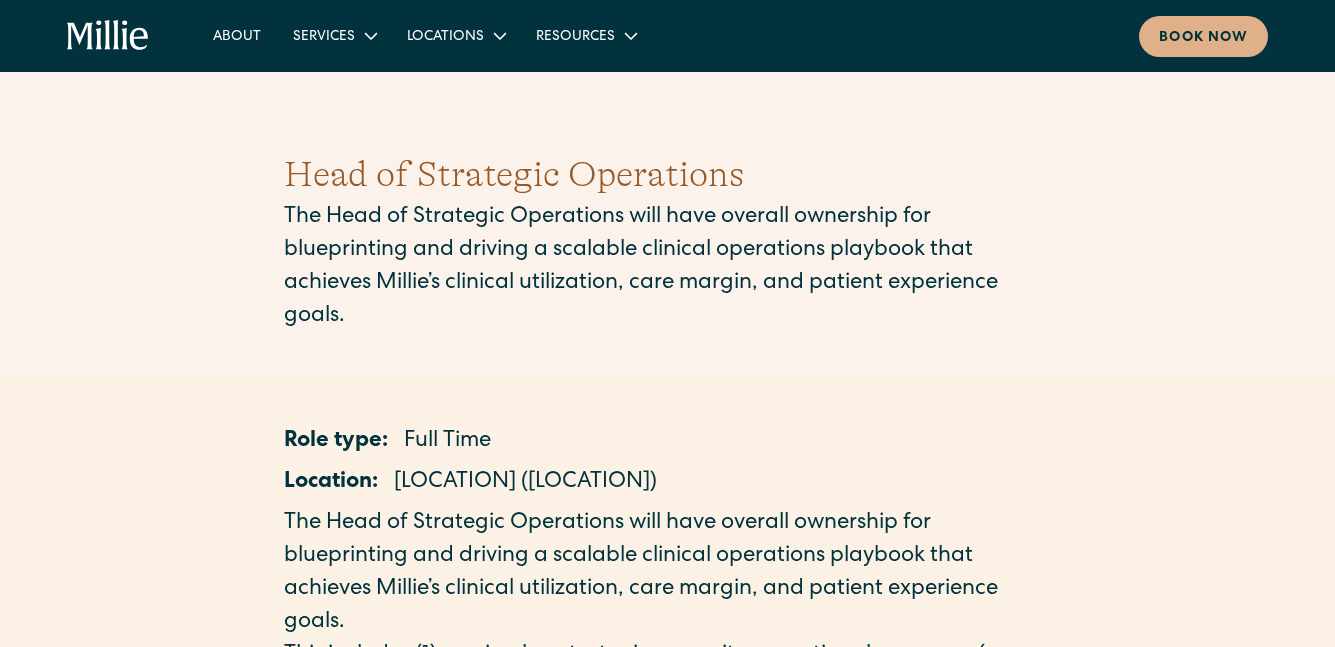scroll, scrollTop: 0, scrollLeft: 0, axis: both 